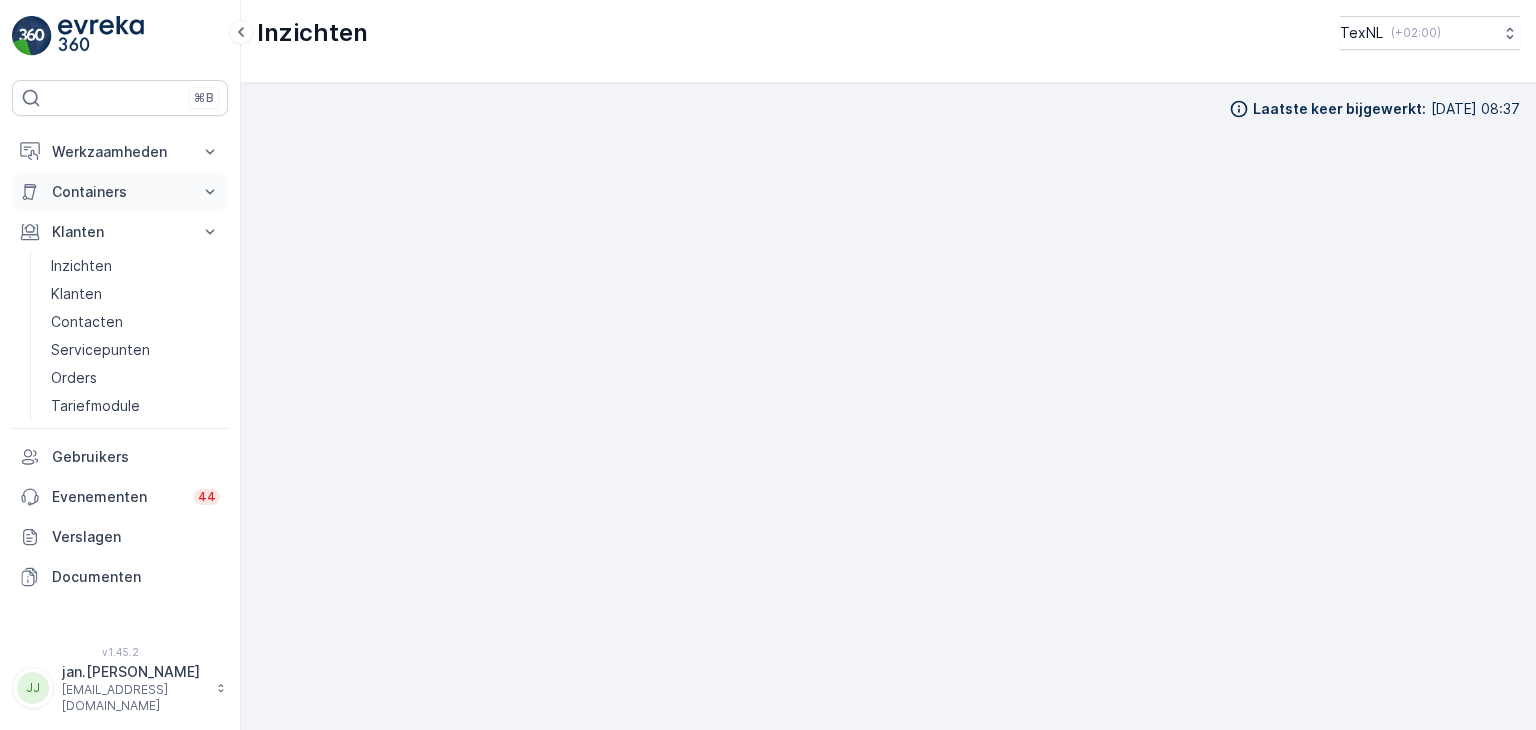 scroll, scrollTop: 0, scrollLeft: 0, axis: both 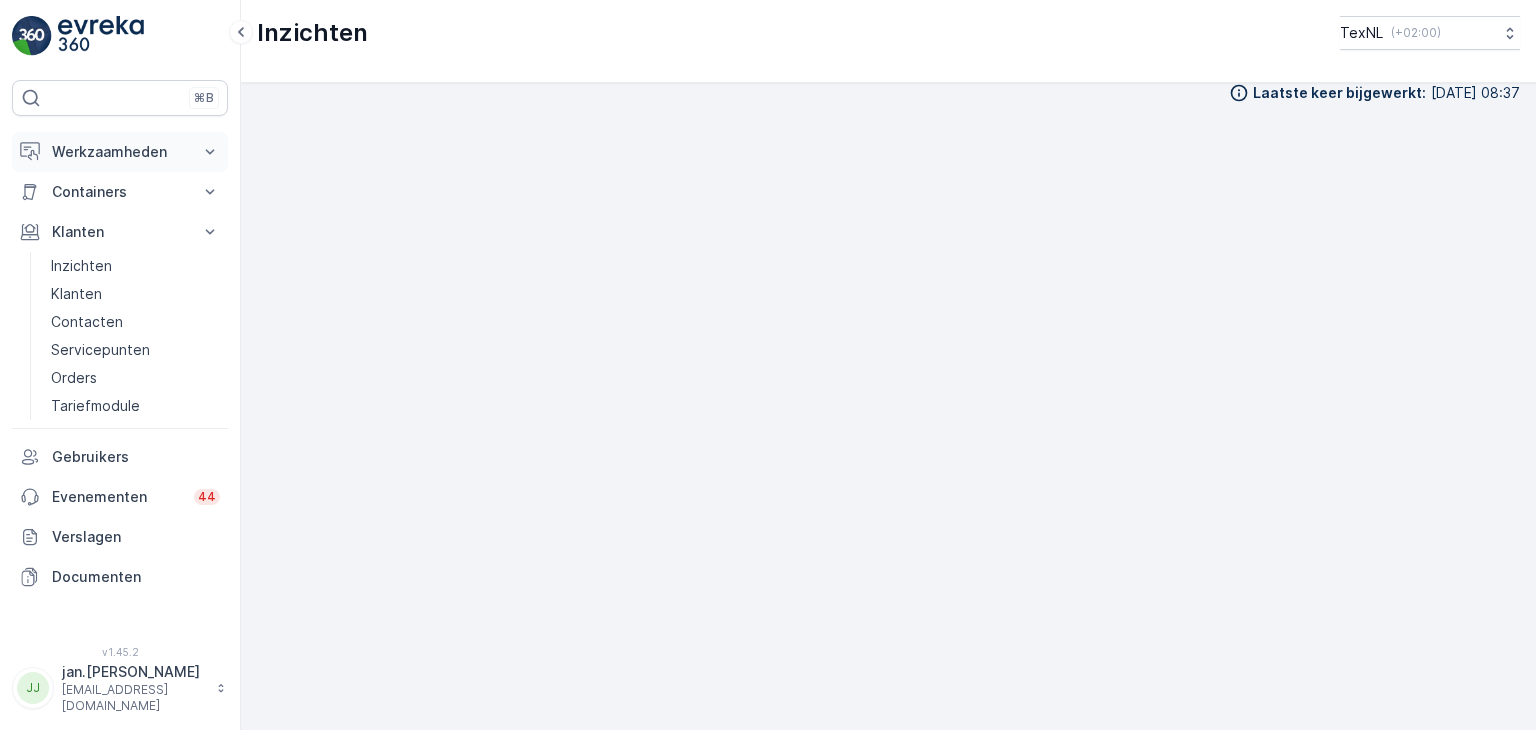click on "Werkzaamheden" at bounding box center (120, 152) 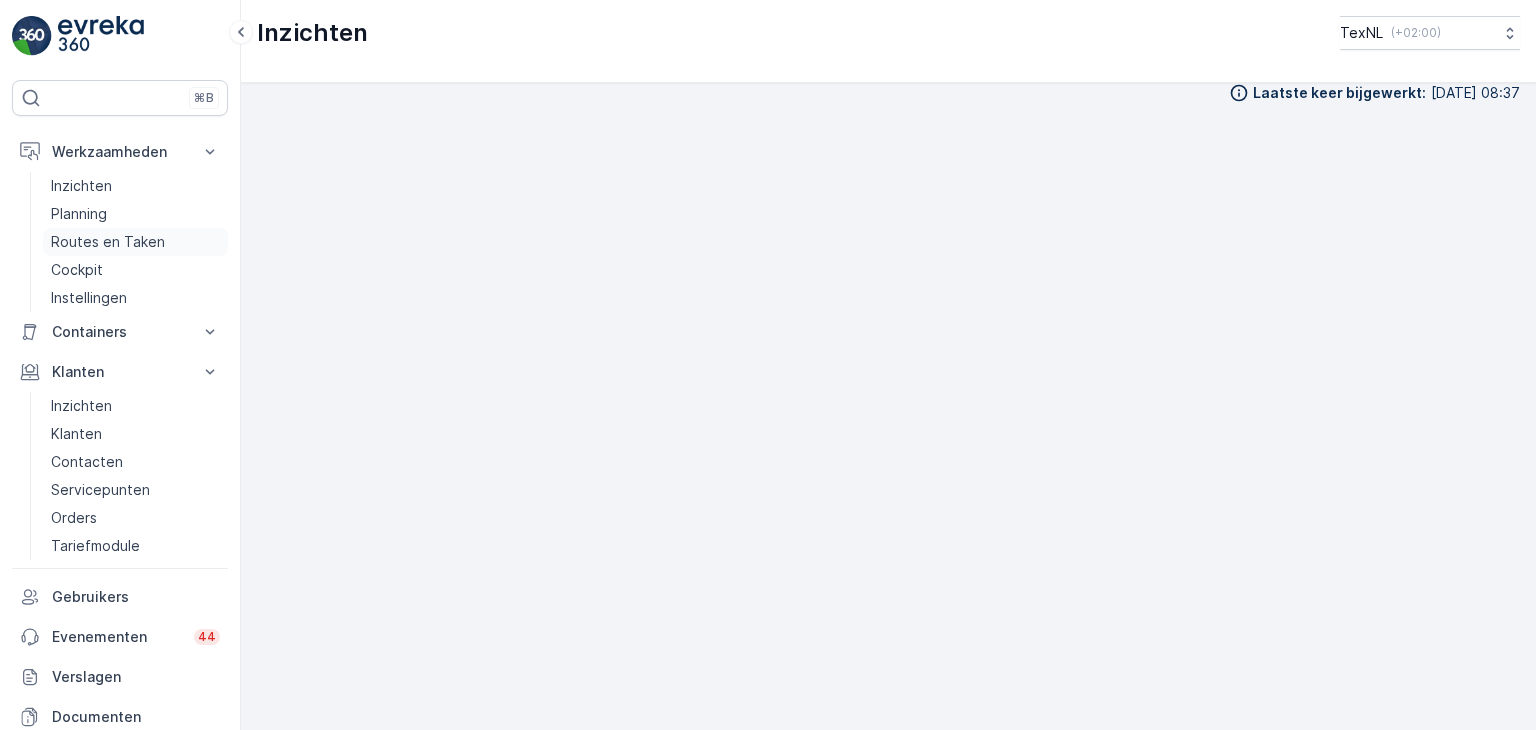 click on "Routes en Taken" at bounding box center [108, 242] 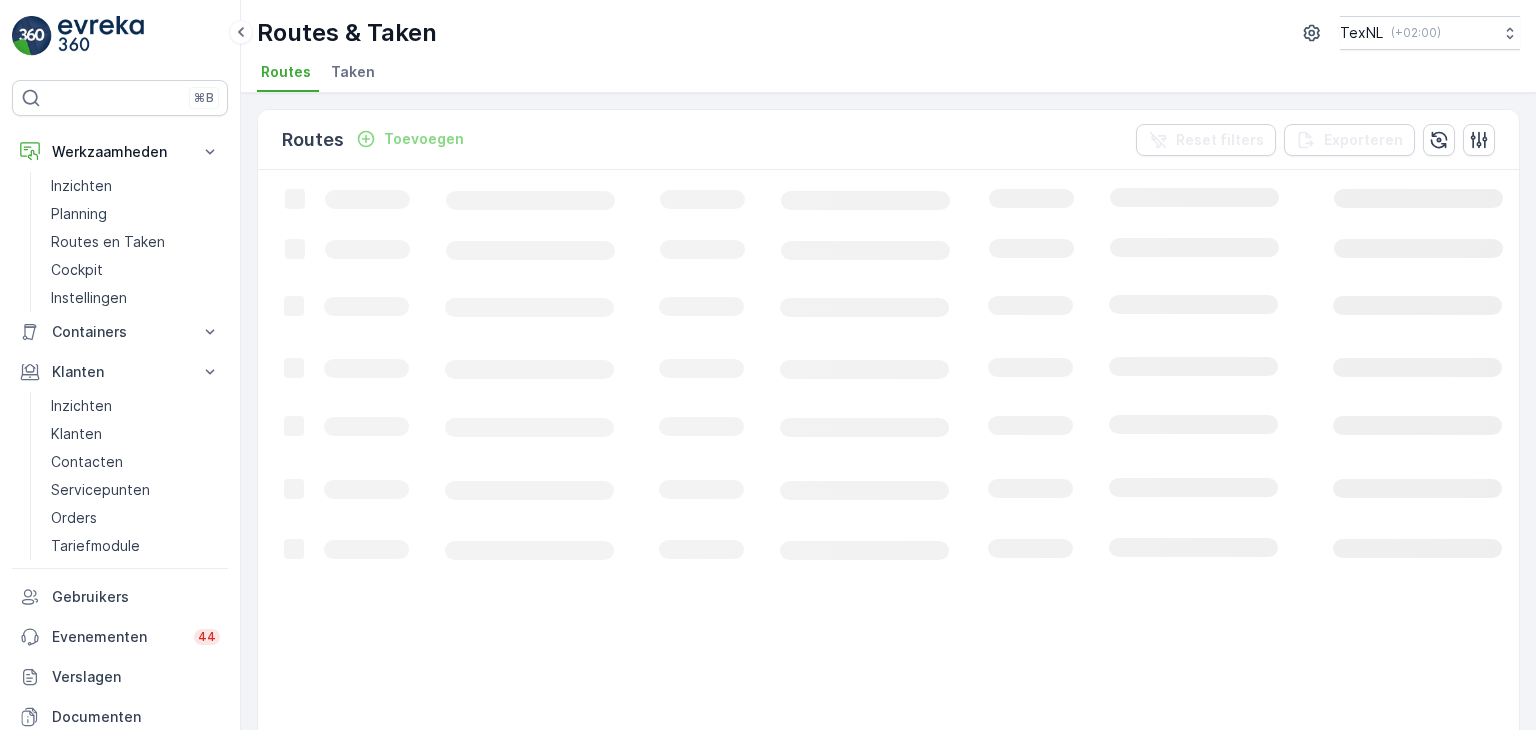 click on "Toevoegen" at bounding box center (424, 139) 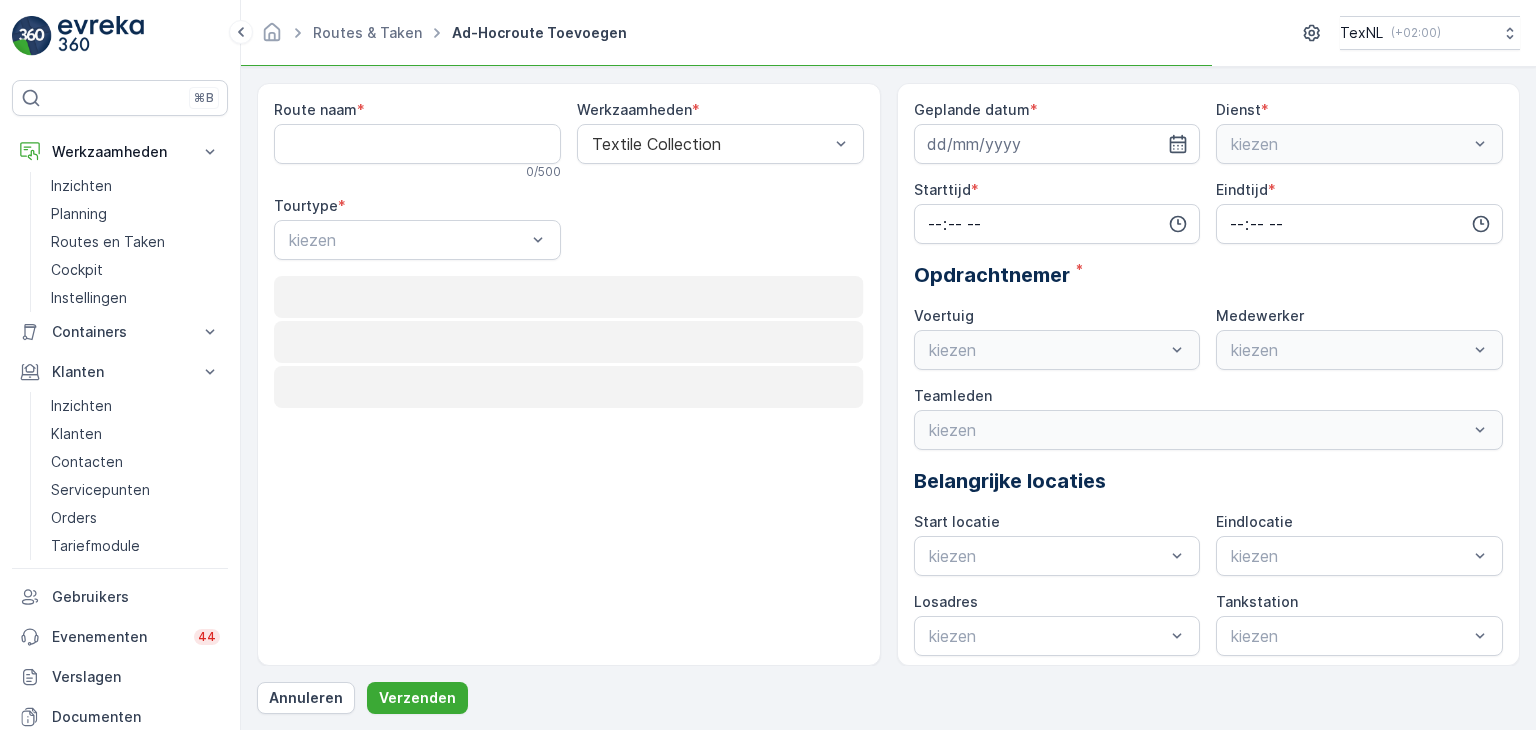click on "Route naam" at bounding box center (417, 144) 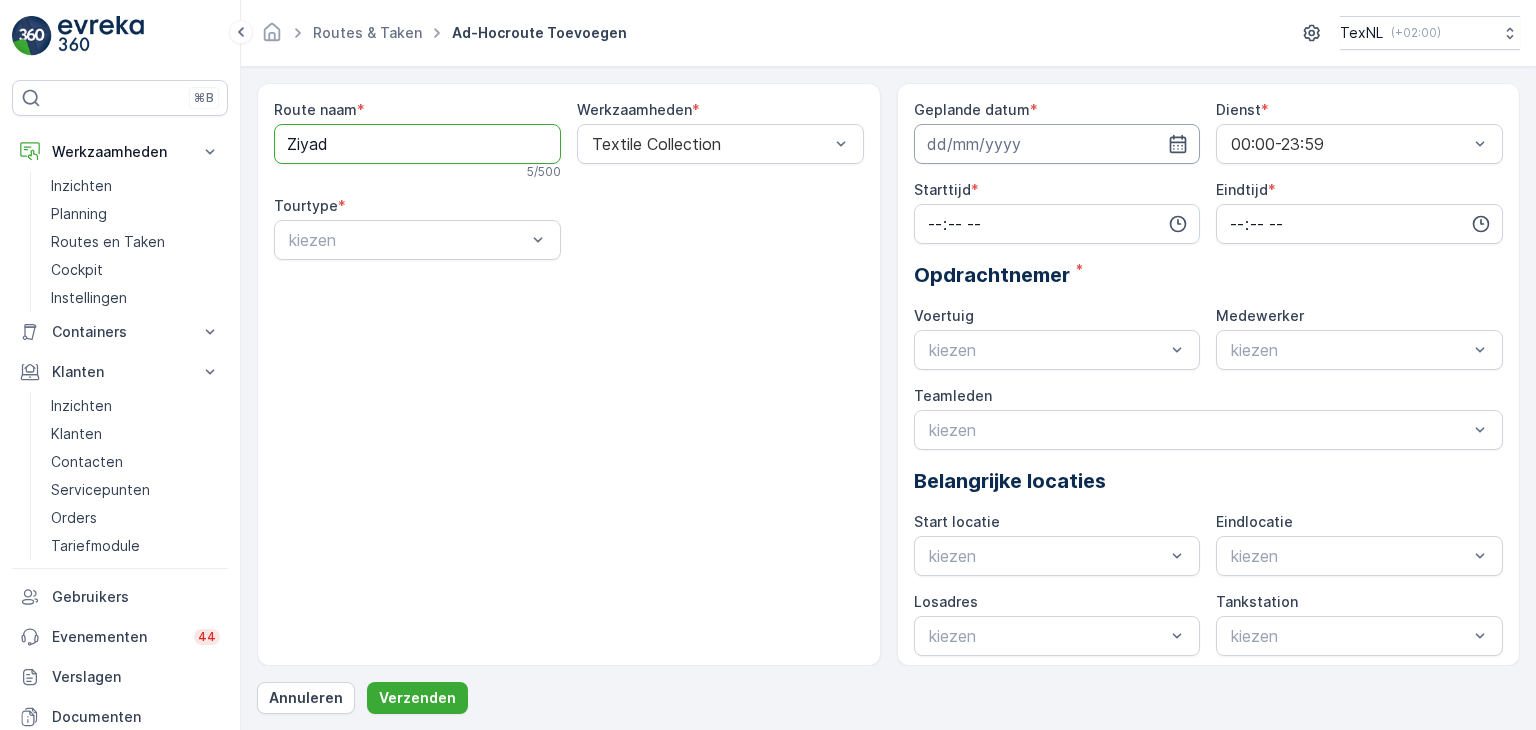 type on "Ziyad" 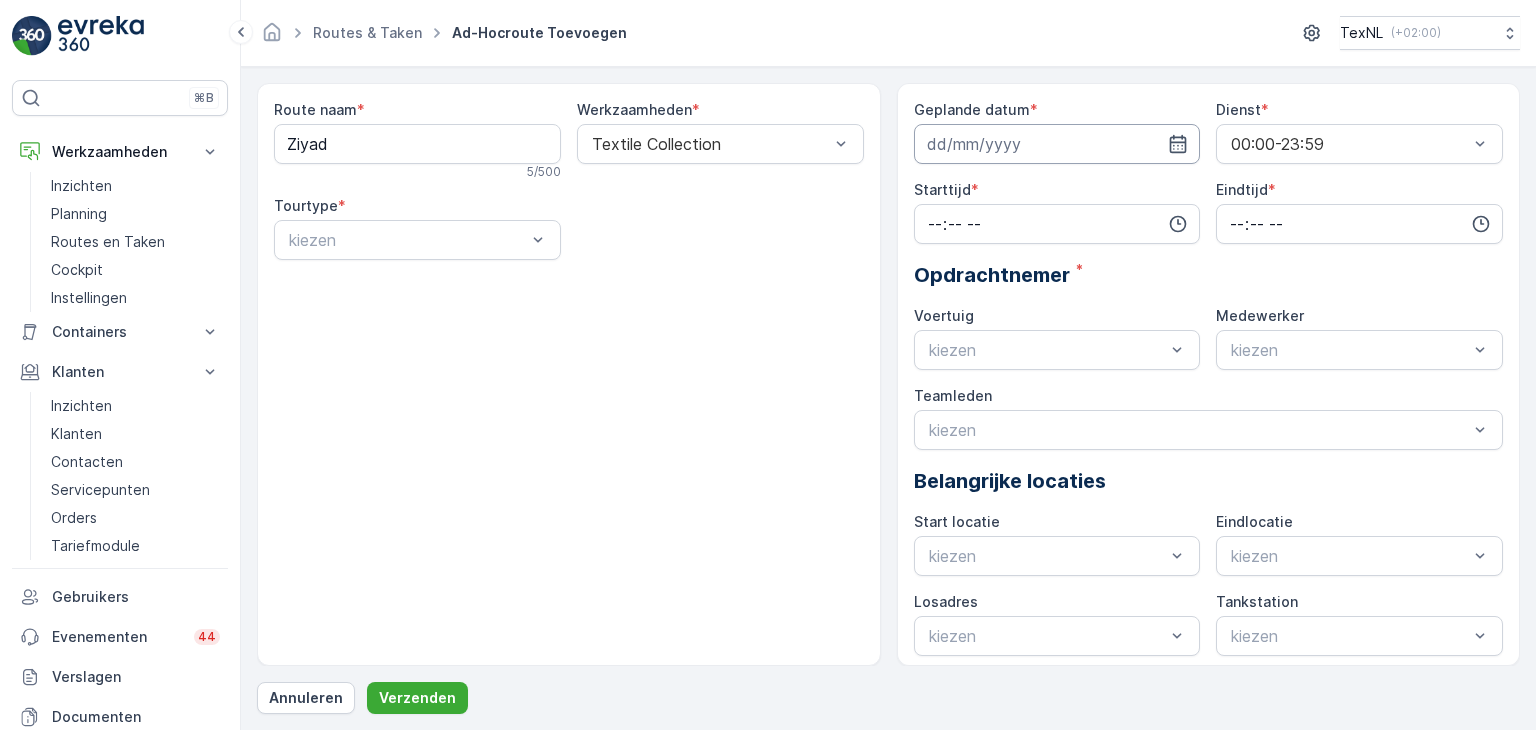 click at bounding box center (1057, 144) 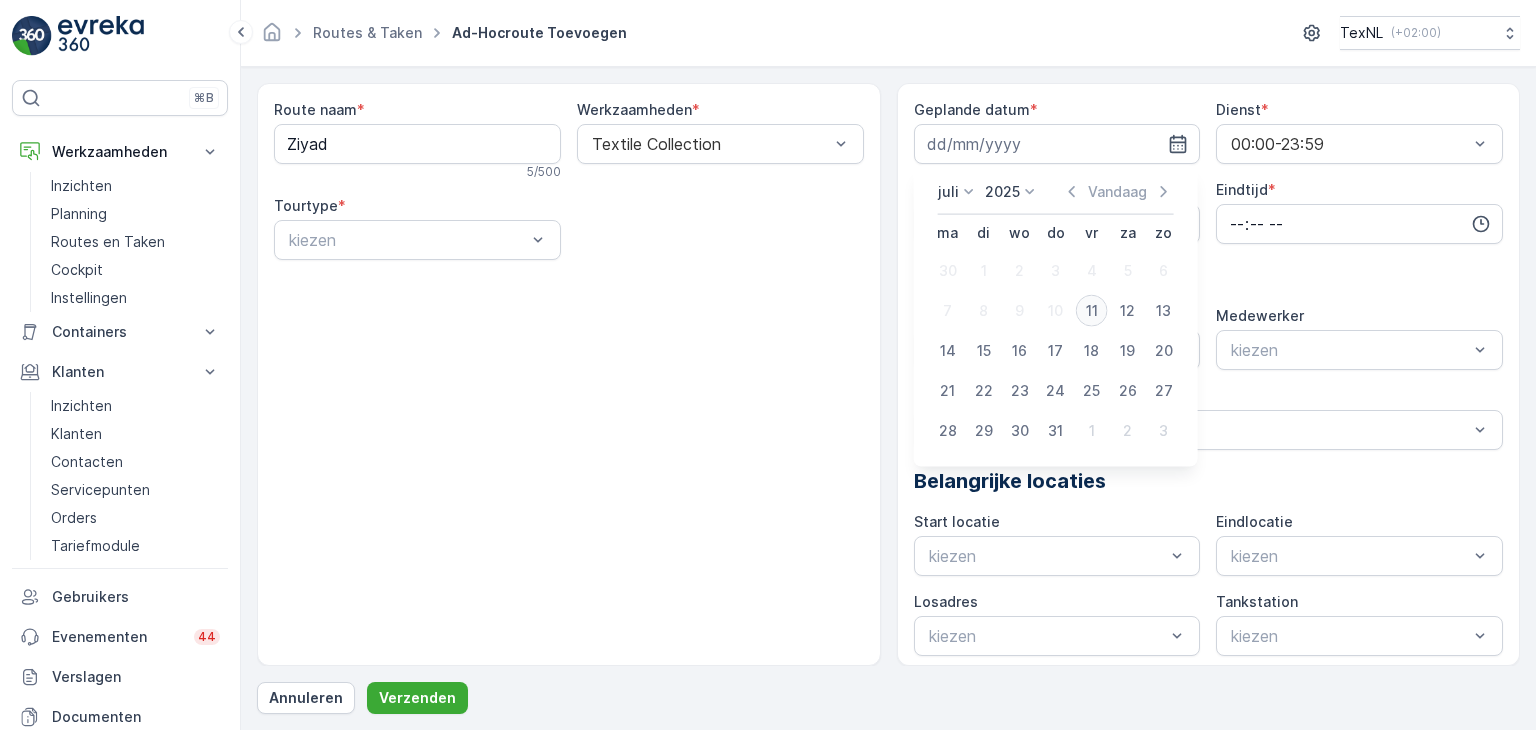 click on "11" at bounding box center (1092, 311) 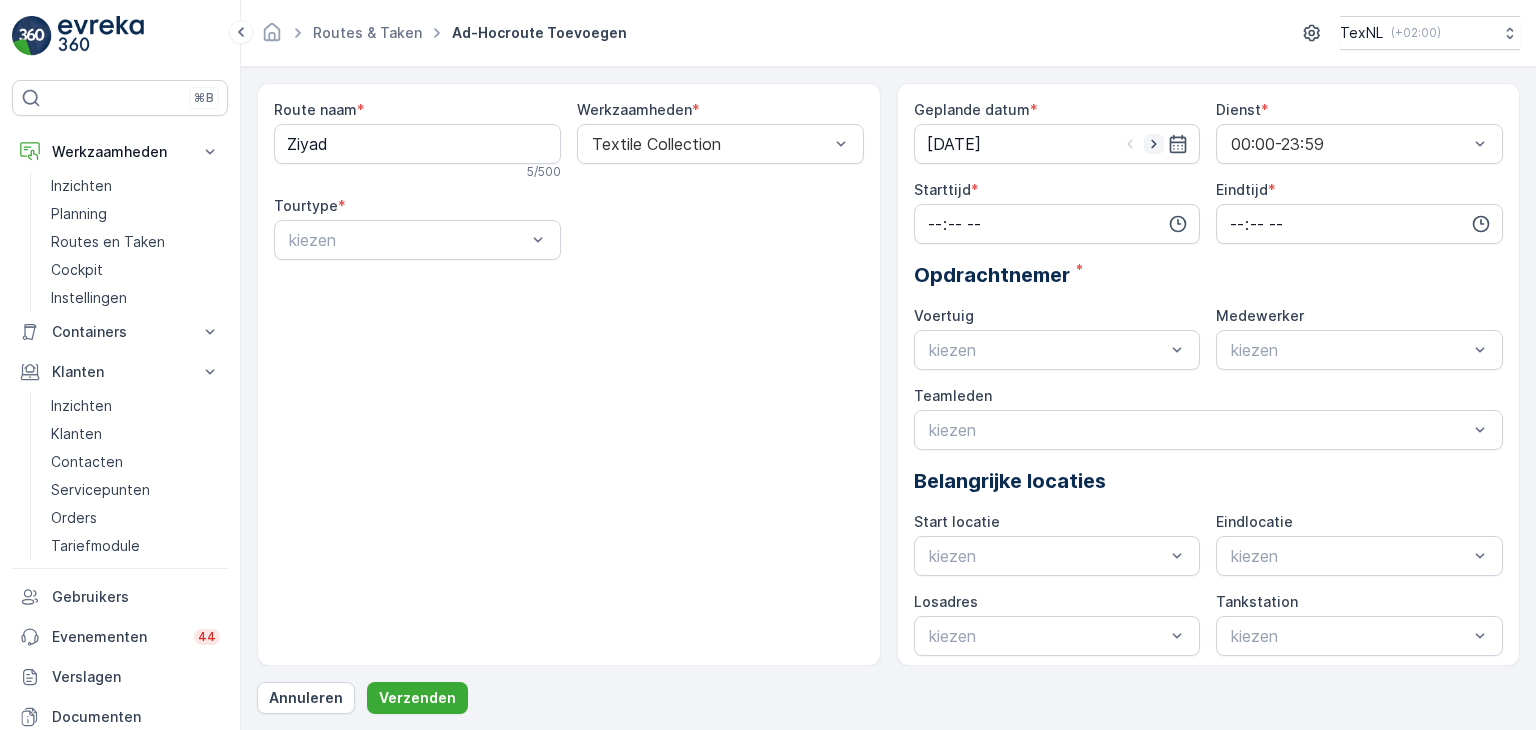 click 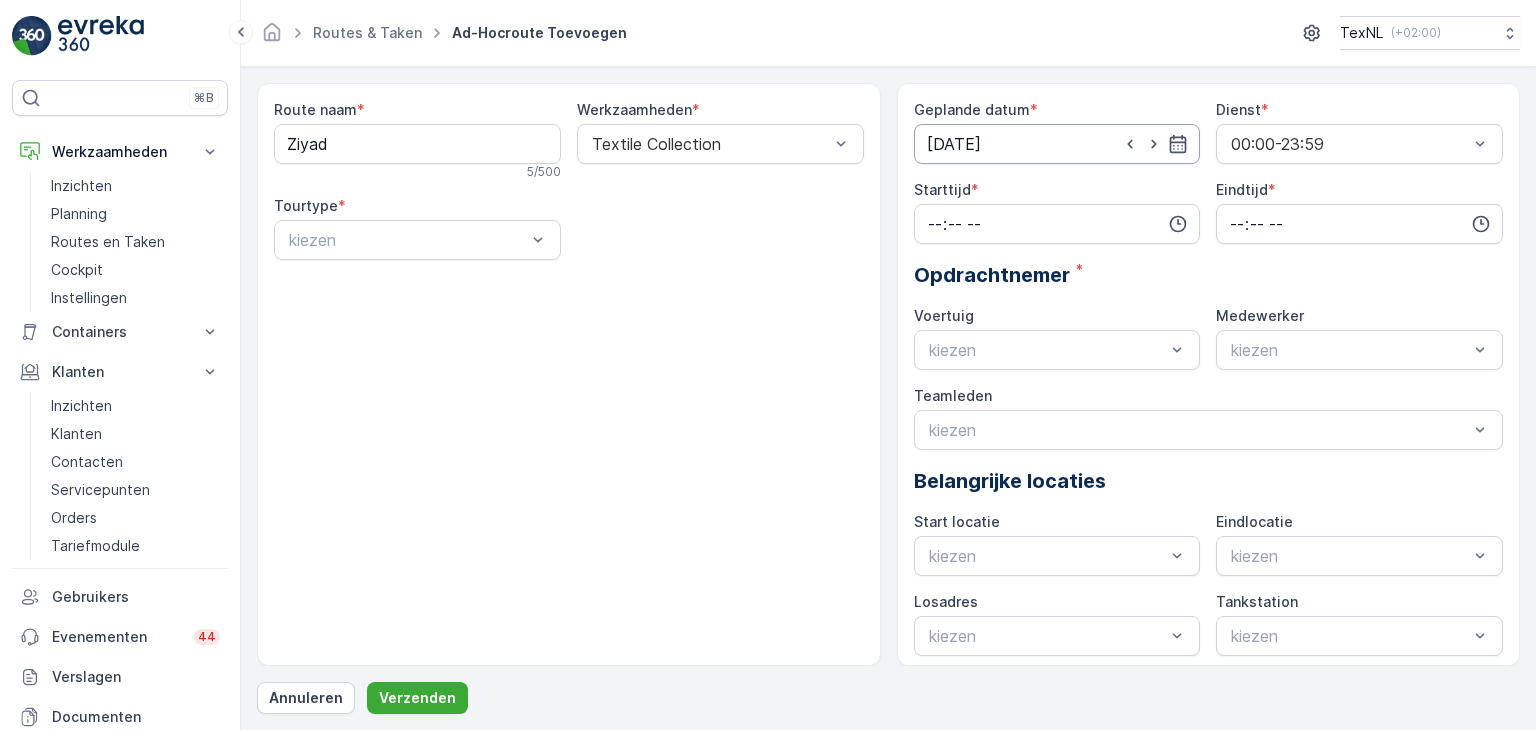 click on "[DATE]" at bounding box center [1057, 144] 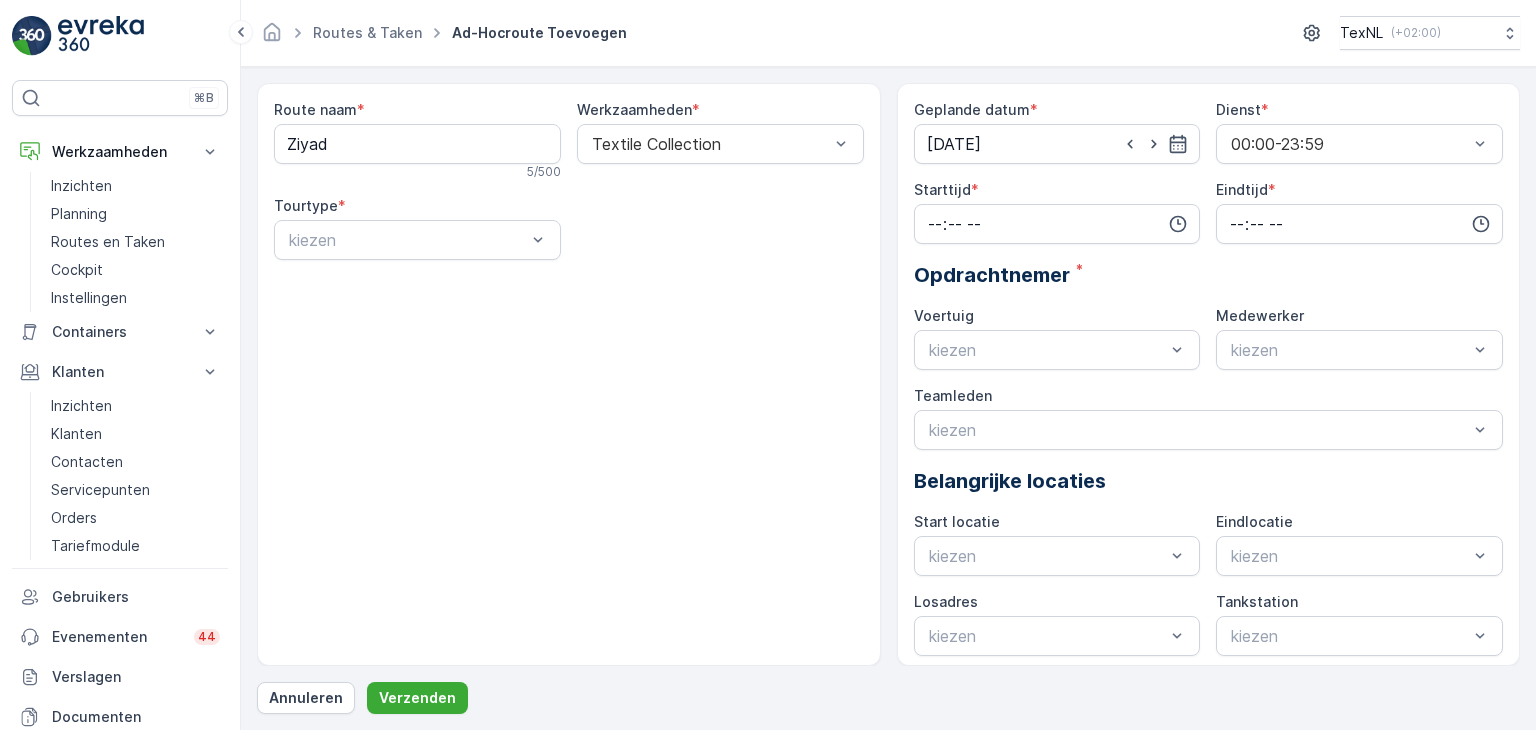 click on "Opdrachtnemer   *" at bounding box center [1209, 275] 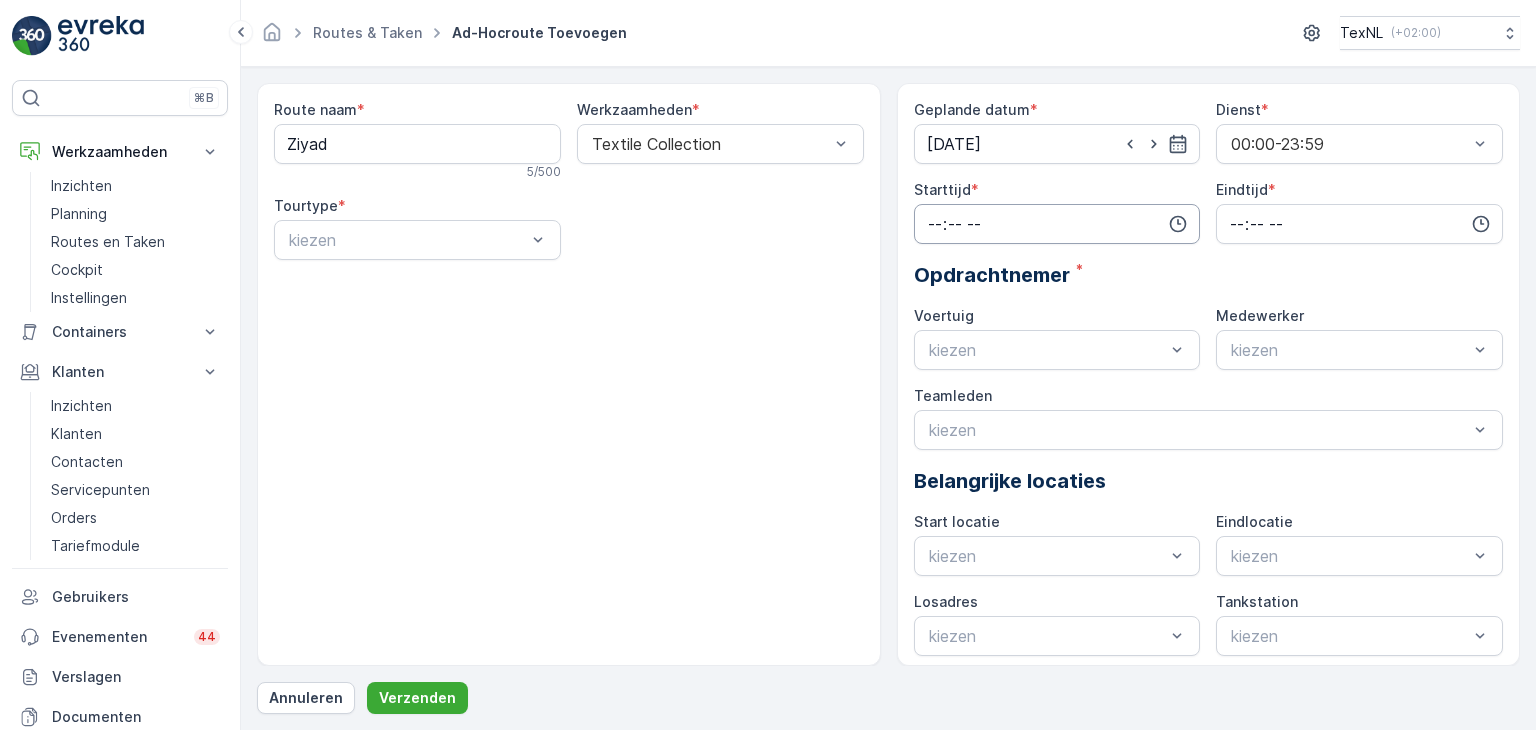 click at bounding box center (1057, 224) 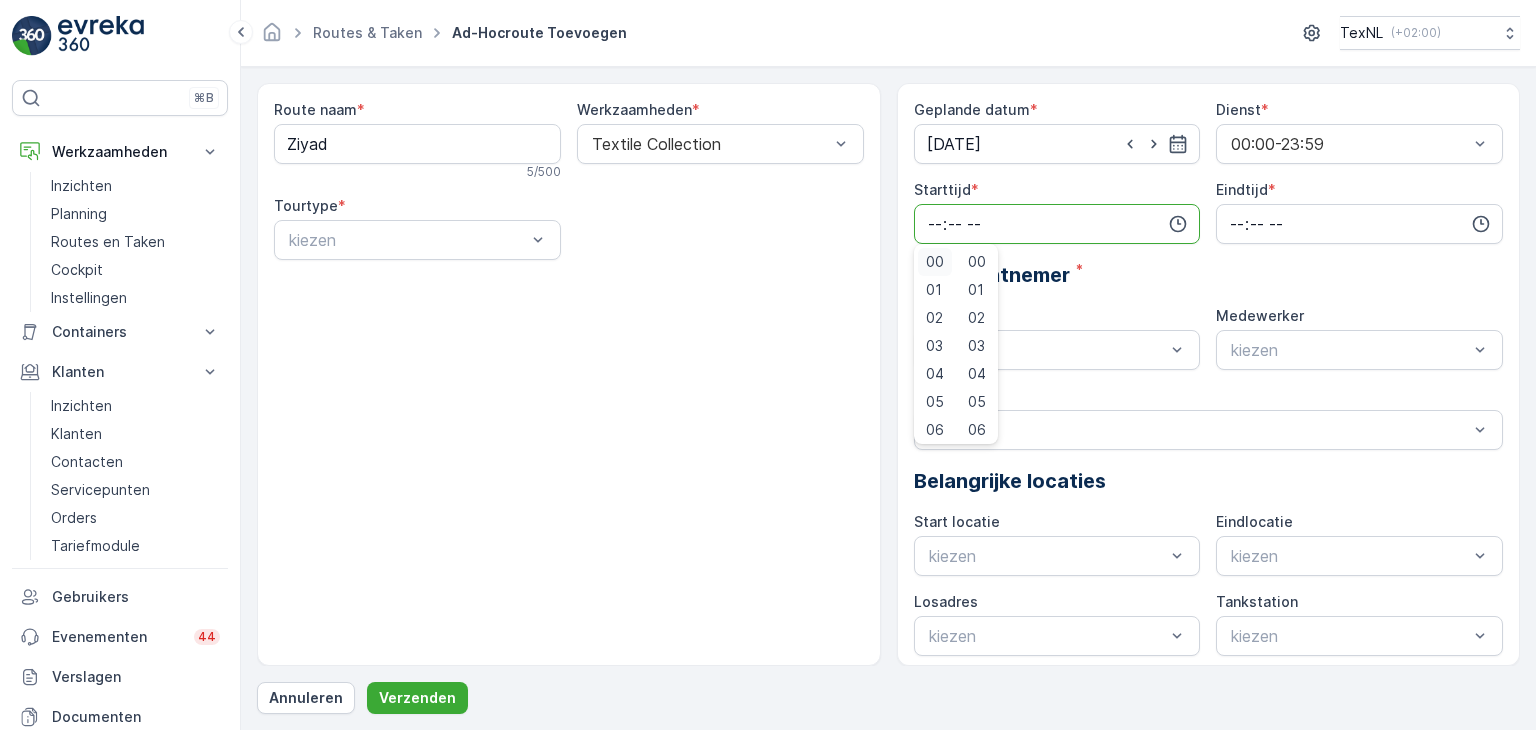 click on "00" at bounding box center (935, 262) 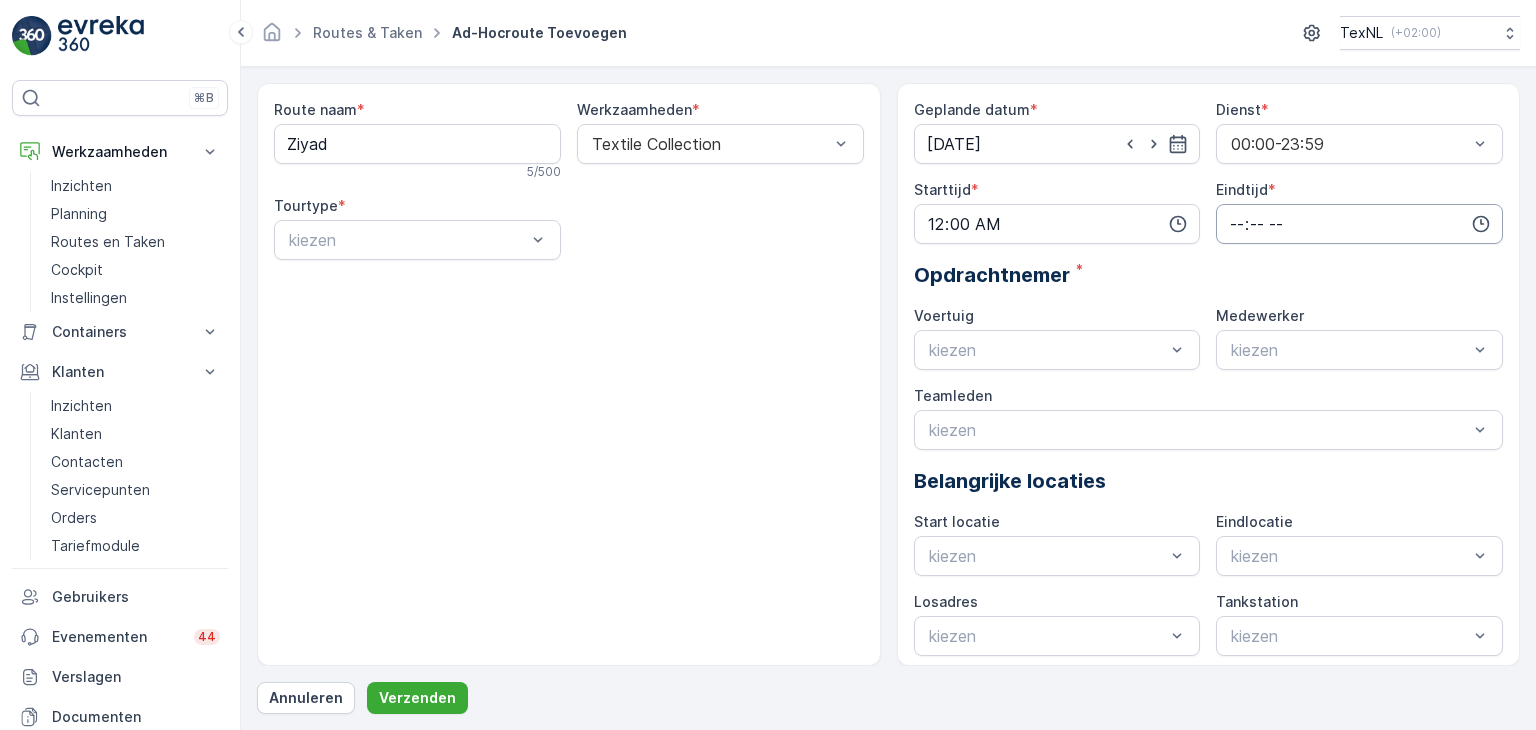 click at bounding box center [1359, 224] 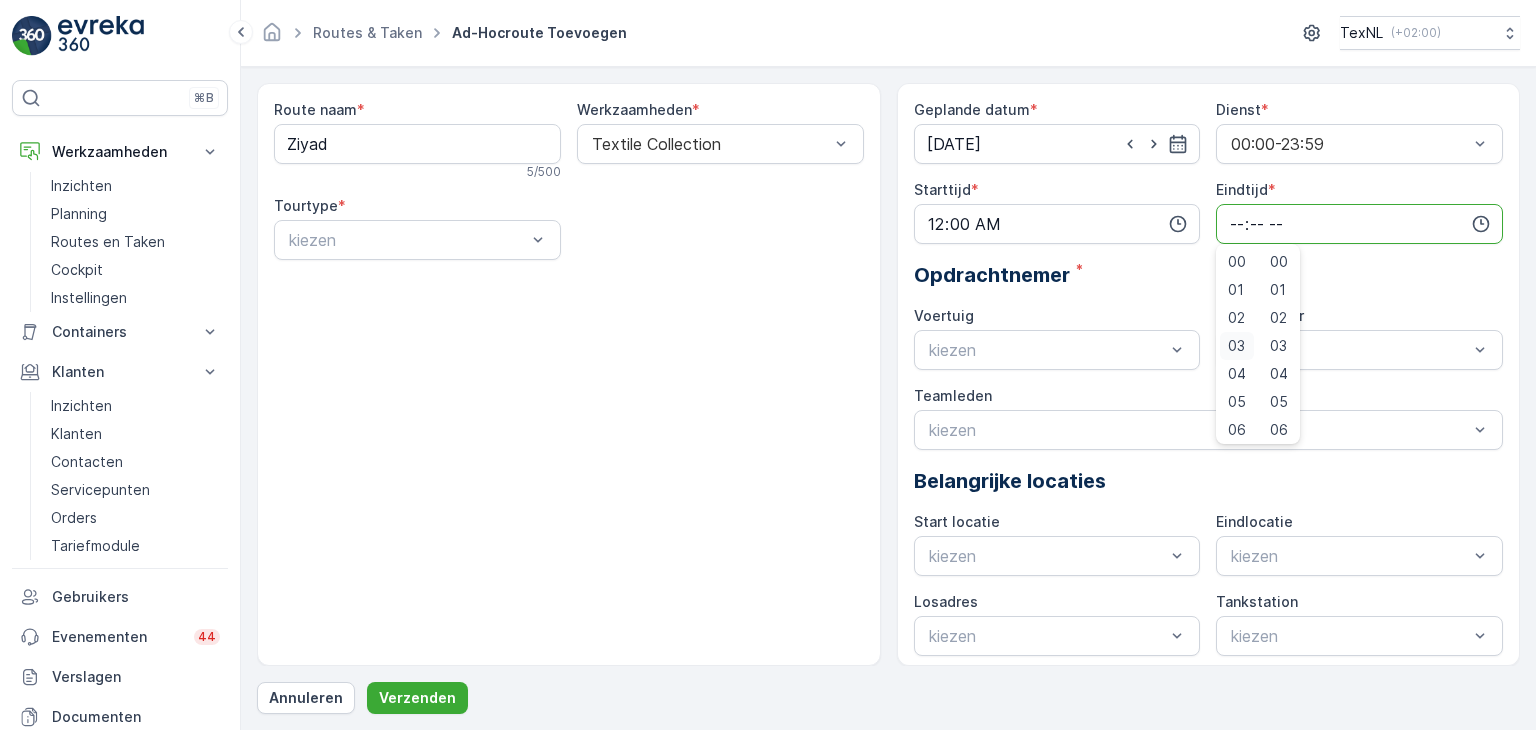 type 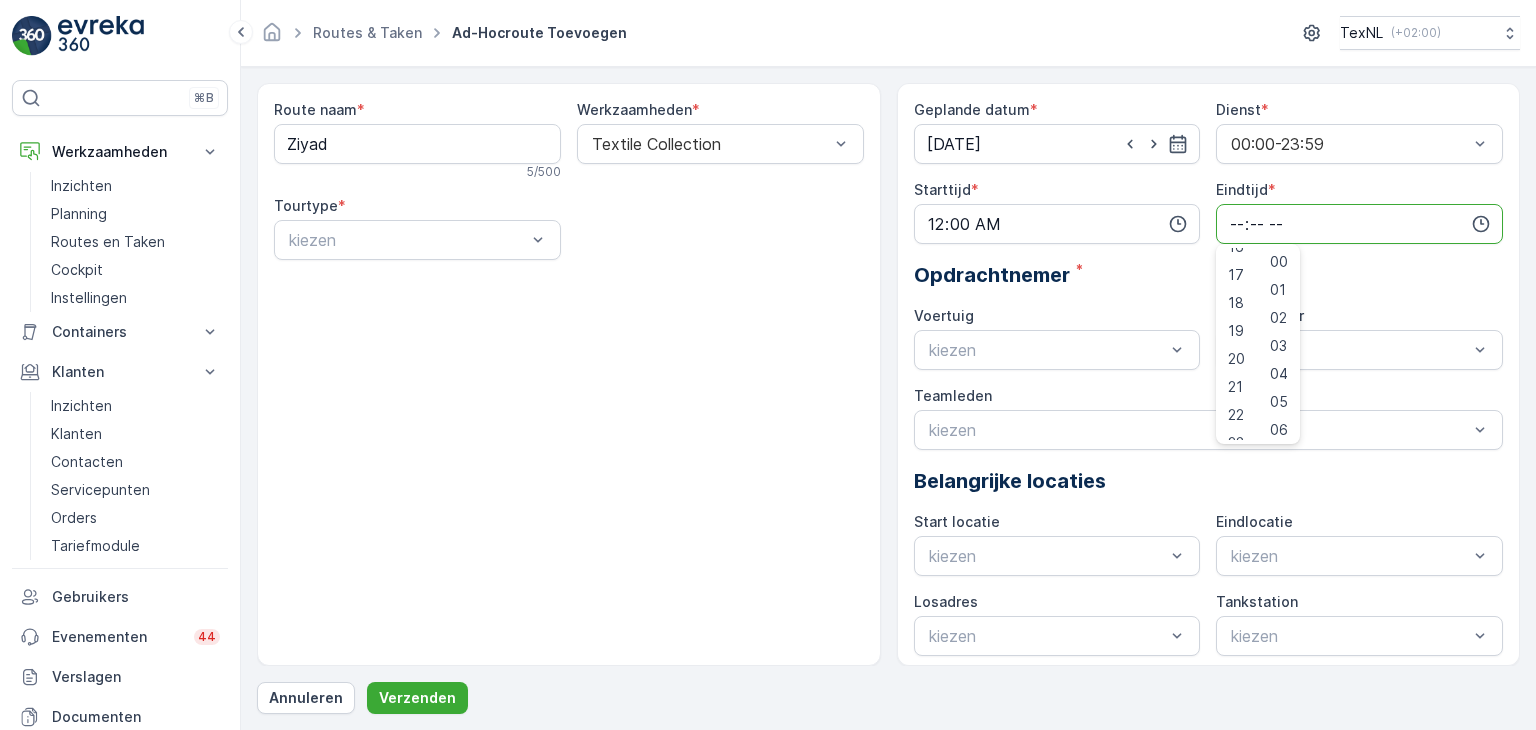 scroll, scrollTop: 480, scrollLeft: 0, axis: vertical 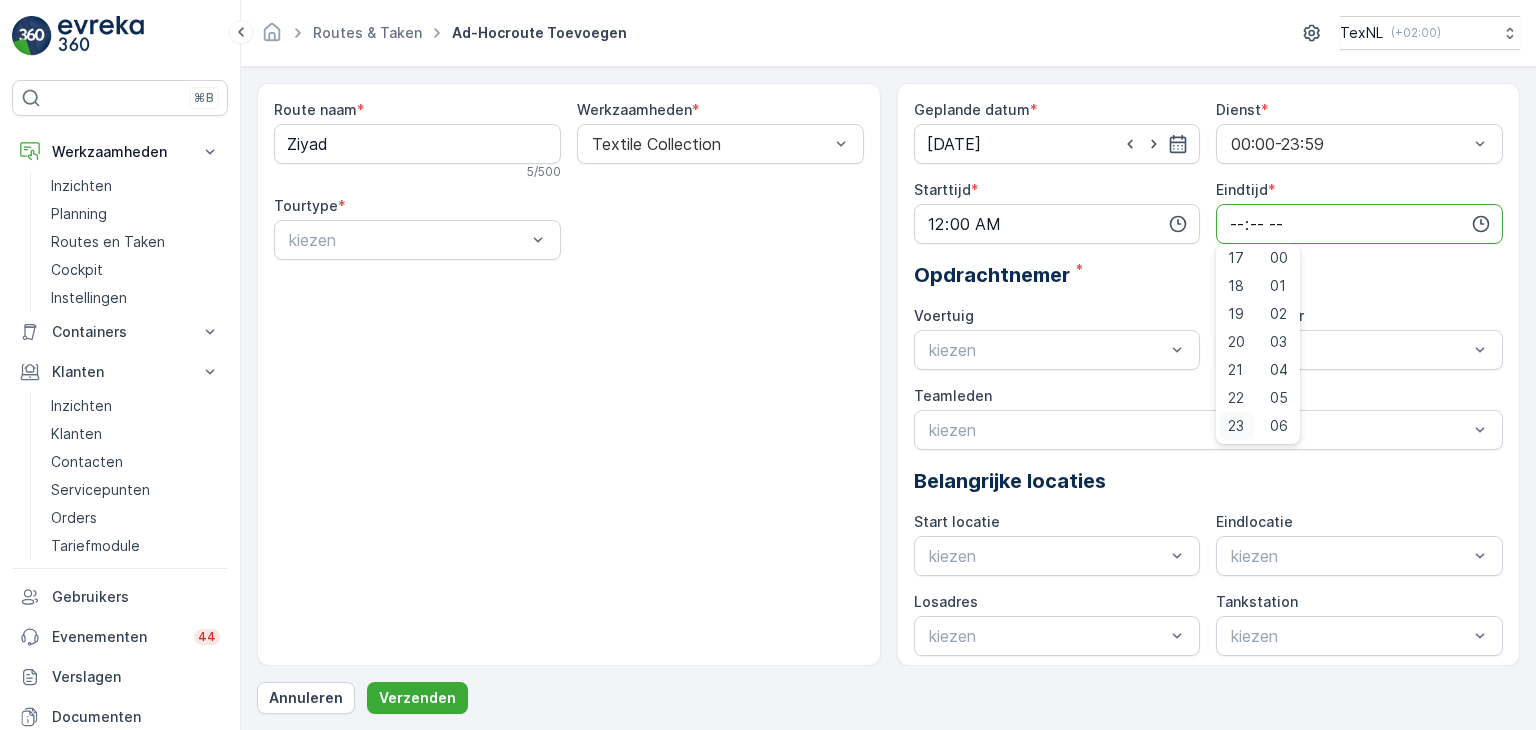 click on "23" at bounding box center (1237, 426) 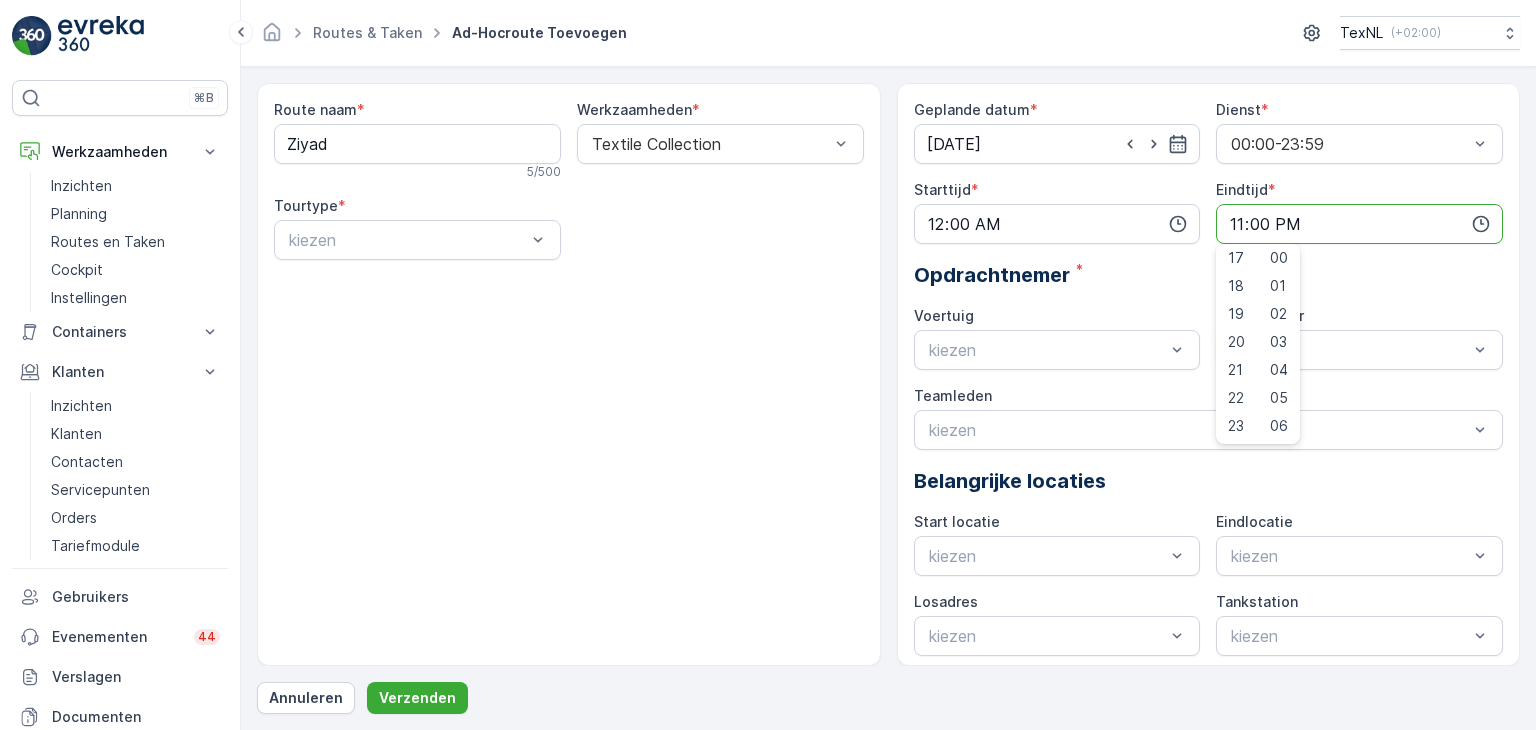 click on "Opdrachtnemer   *" at bounding box center (1209, 275) 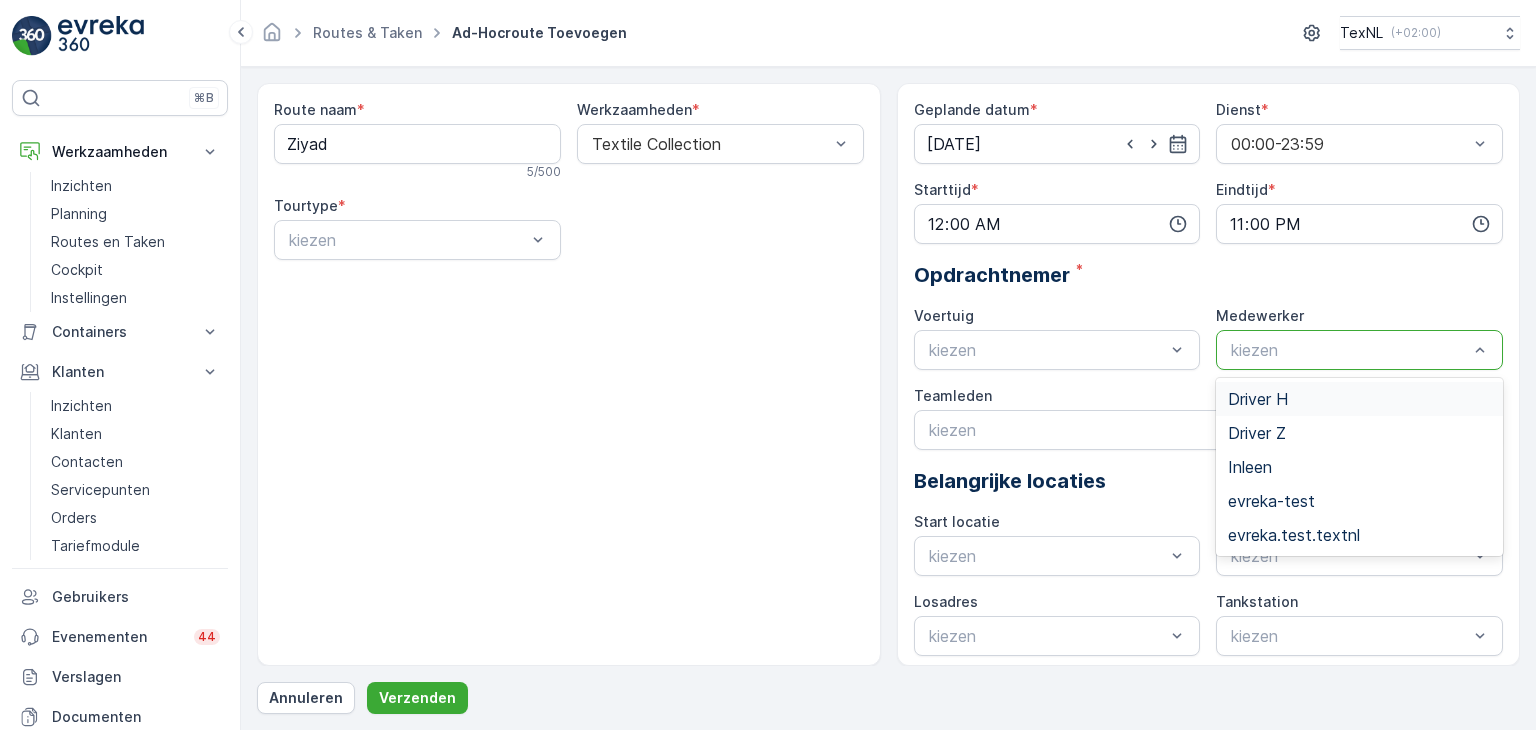click at bounding box center (1349, 350) 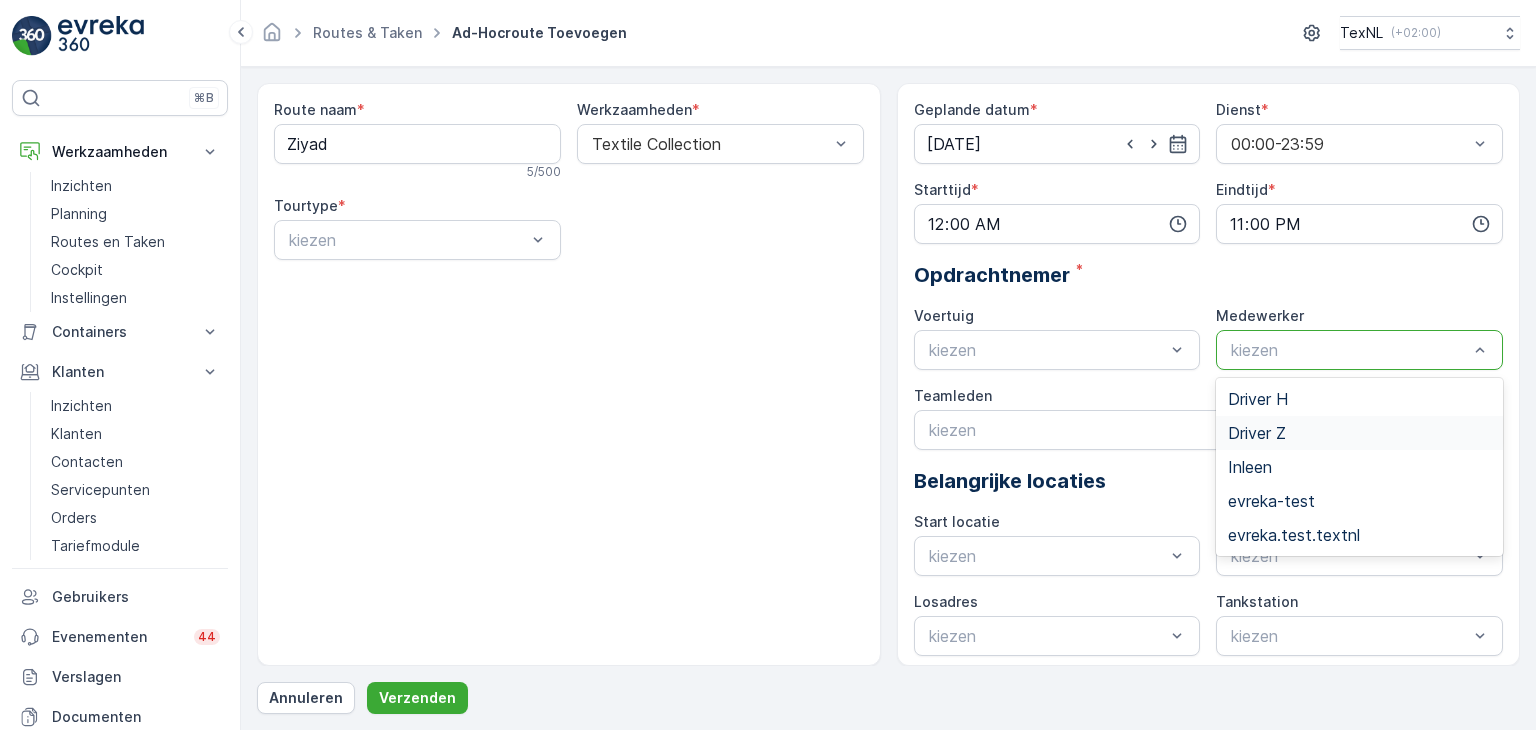 click on "Driver Z" at bounding box center [1257, 433] 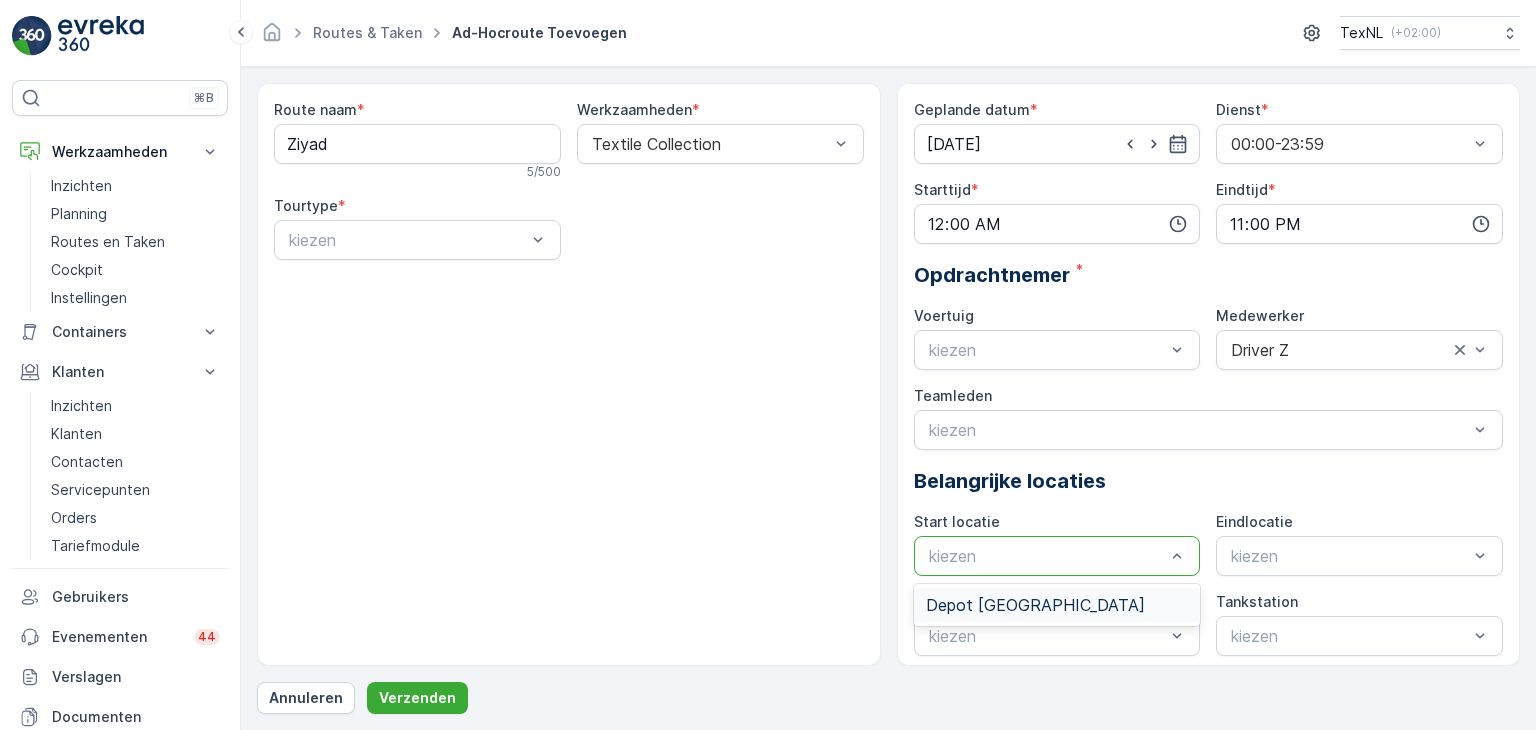 click at bounding box center (1047, 556) 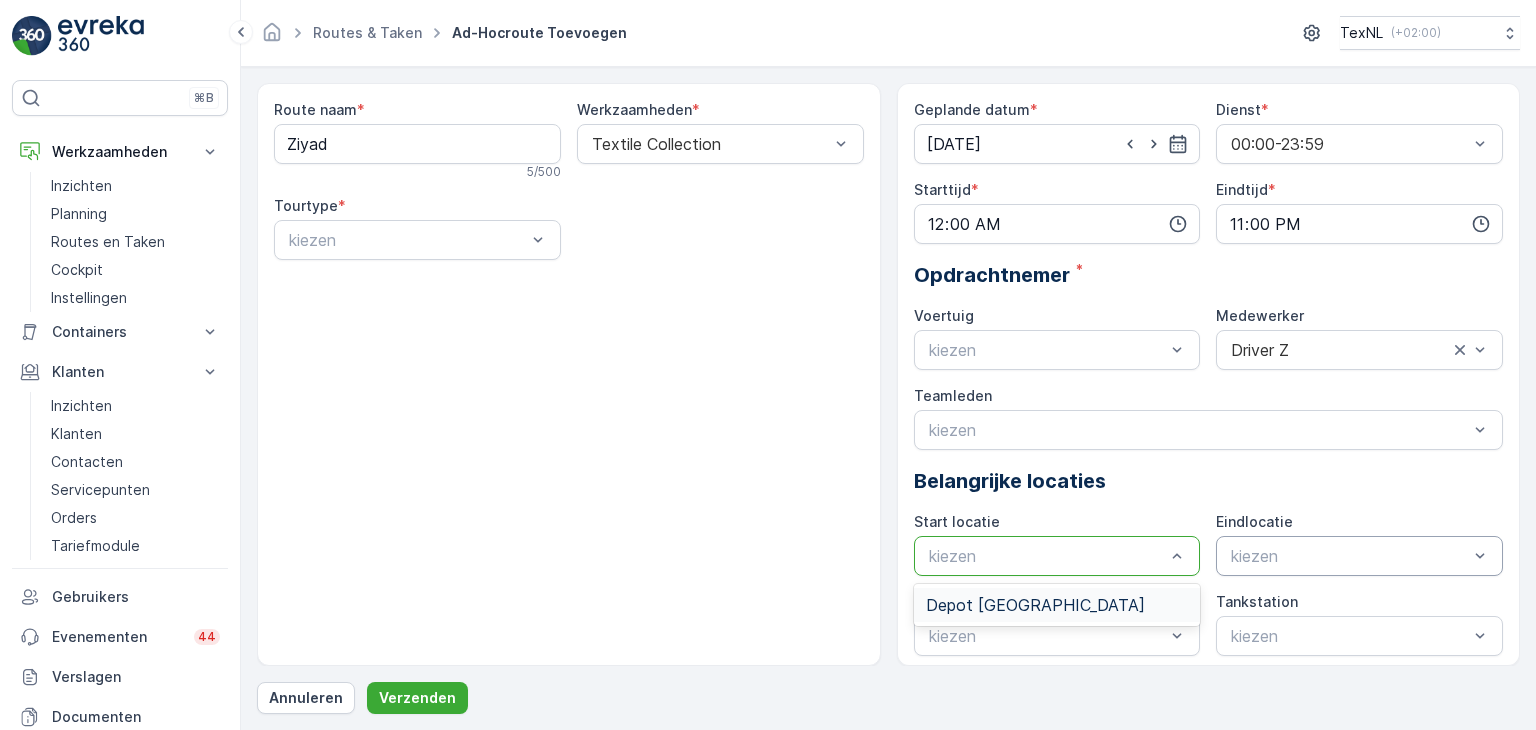 drag, startPoint x: 986, startPoint y: 610, endPoint x: 1287, endPoint y: 543, distance: 308.36667 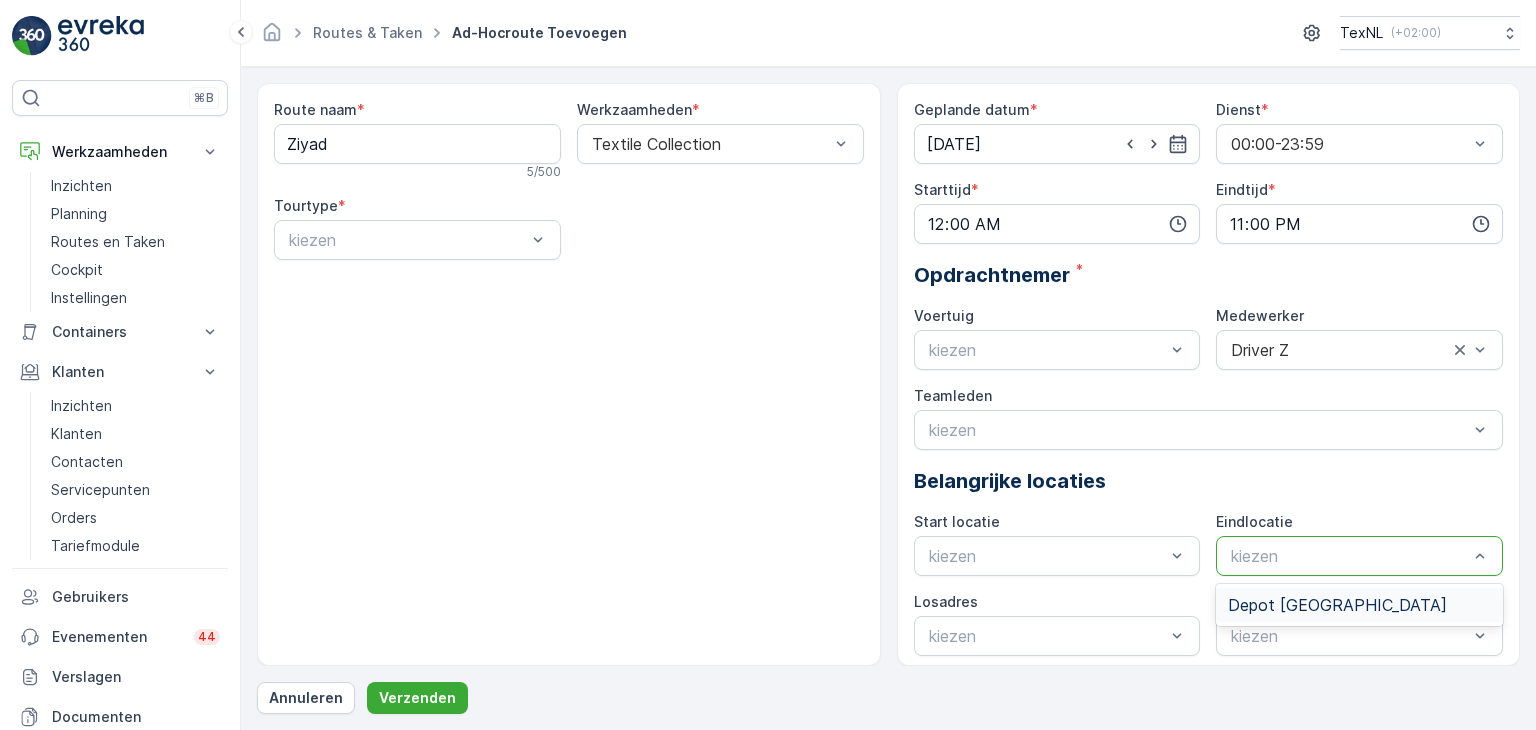 click on "Depot [GEOGRAPHIC_DATA]" at bounding box center (1337, 605) 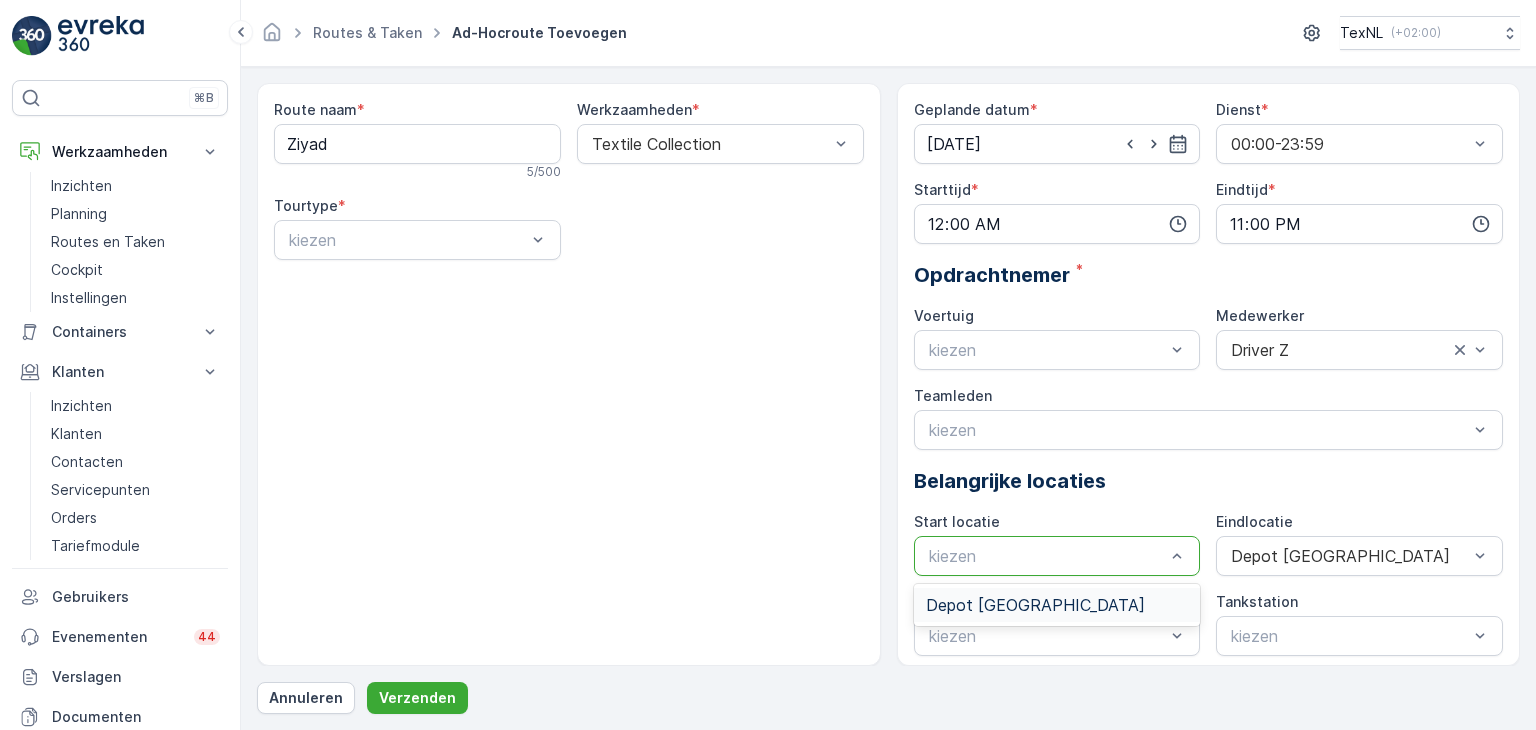 click on "kiezen" at bounding box center [1057, 556] 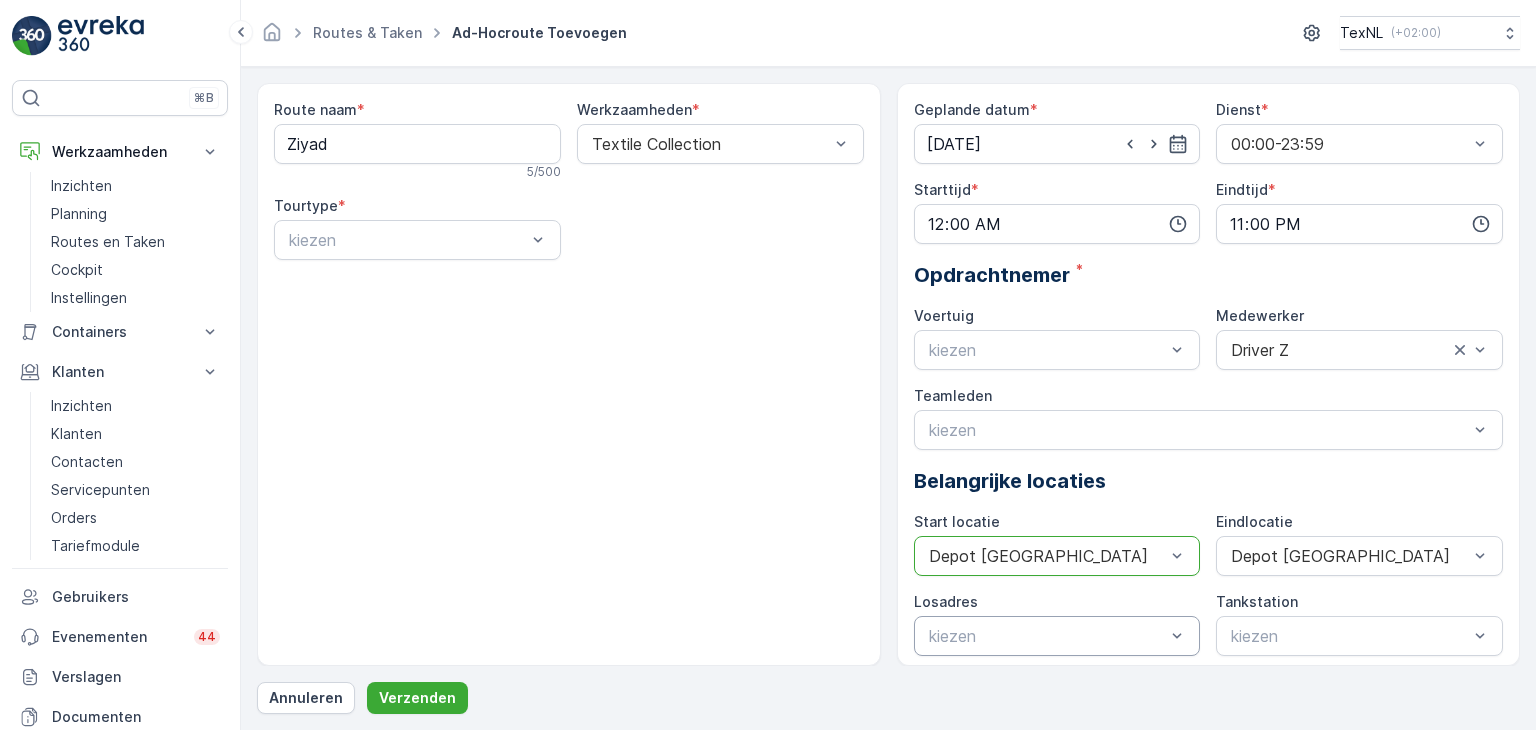 click at bounding box center (1047, 636) 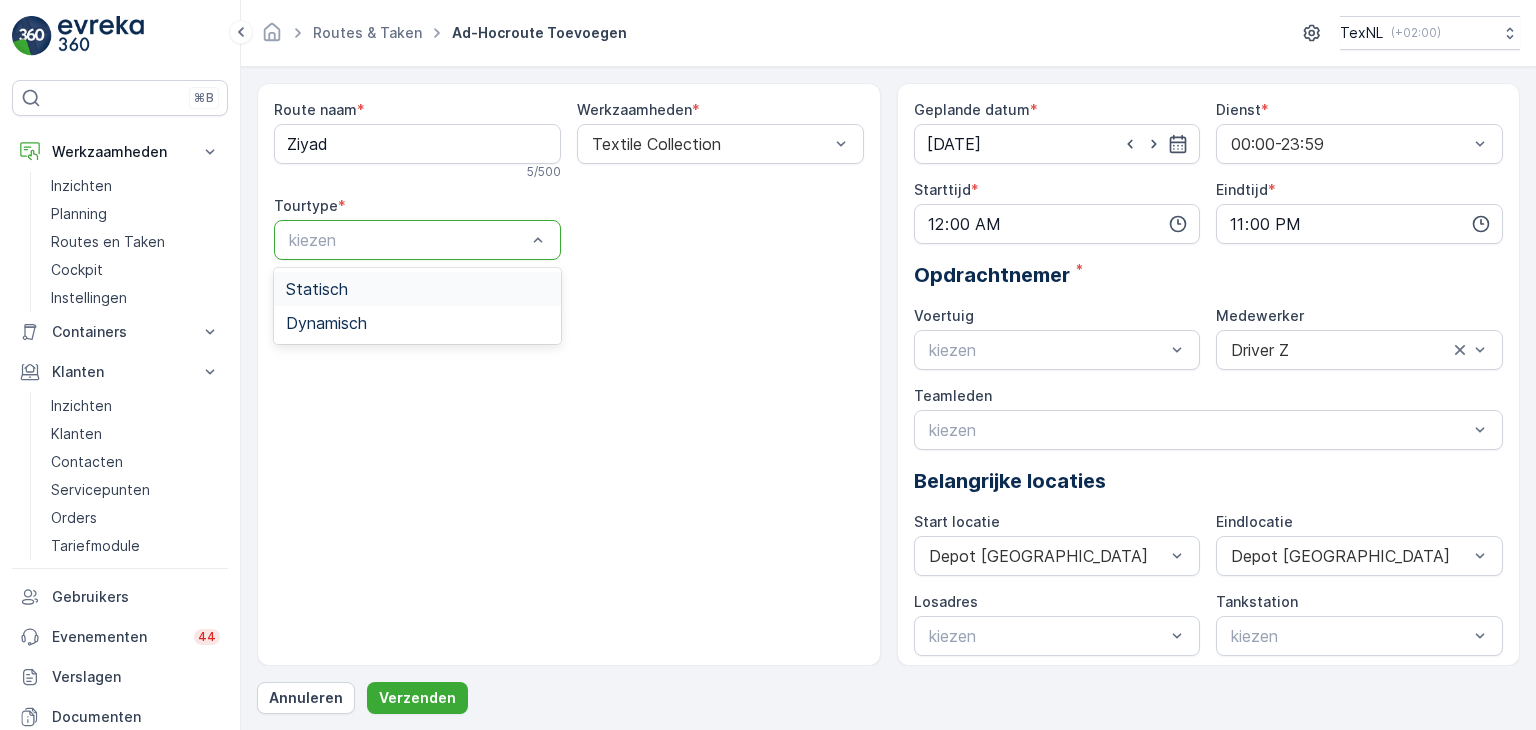 click at bounding box center (407, 240) 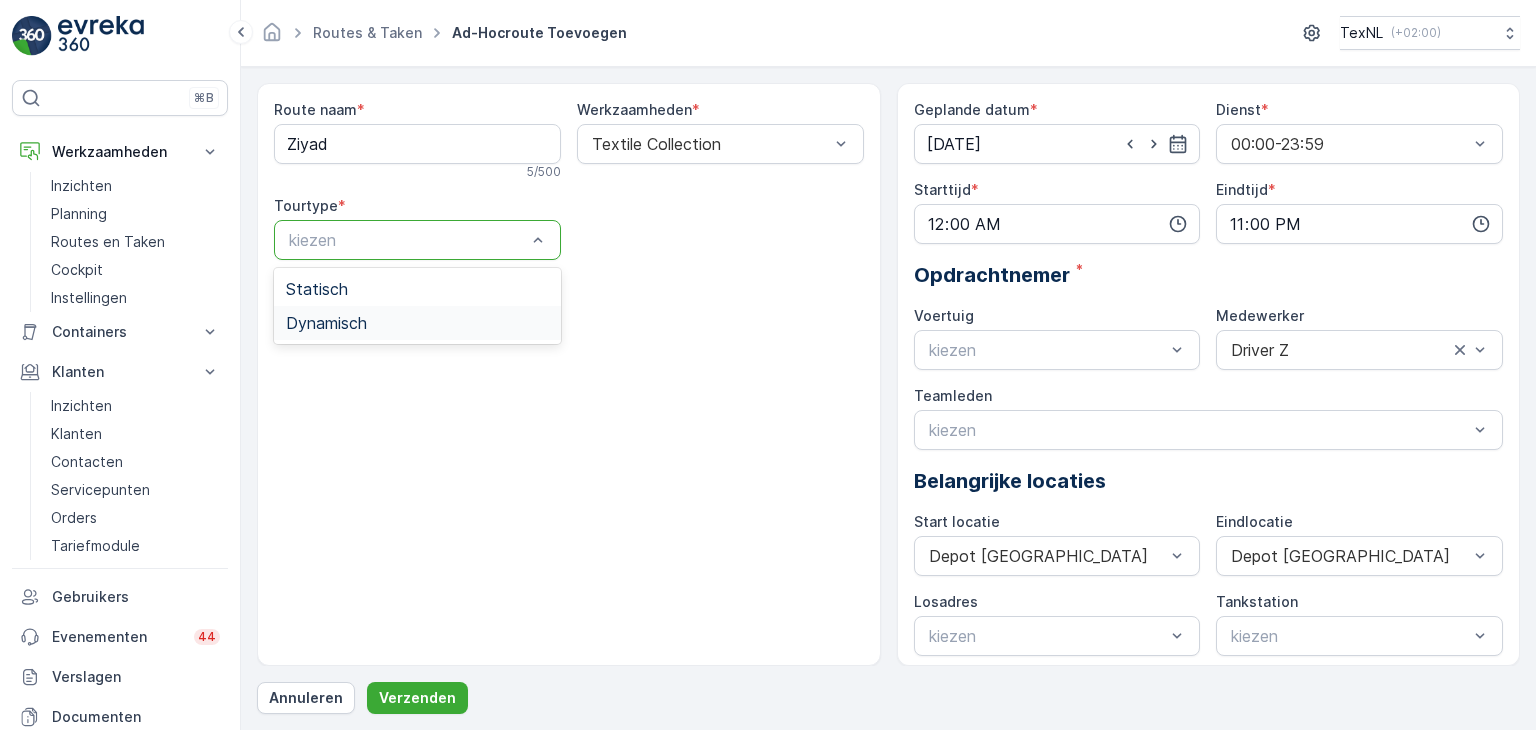 click on "Dynamisch" at bounding box center [326, 323] 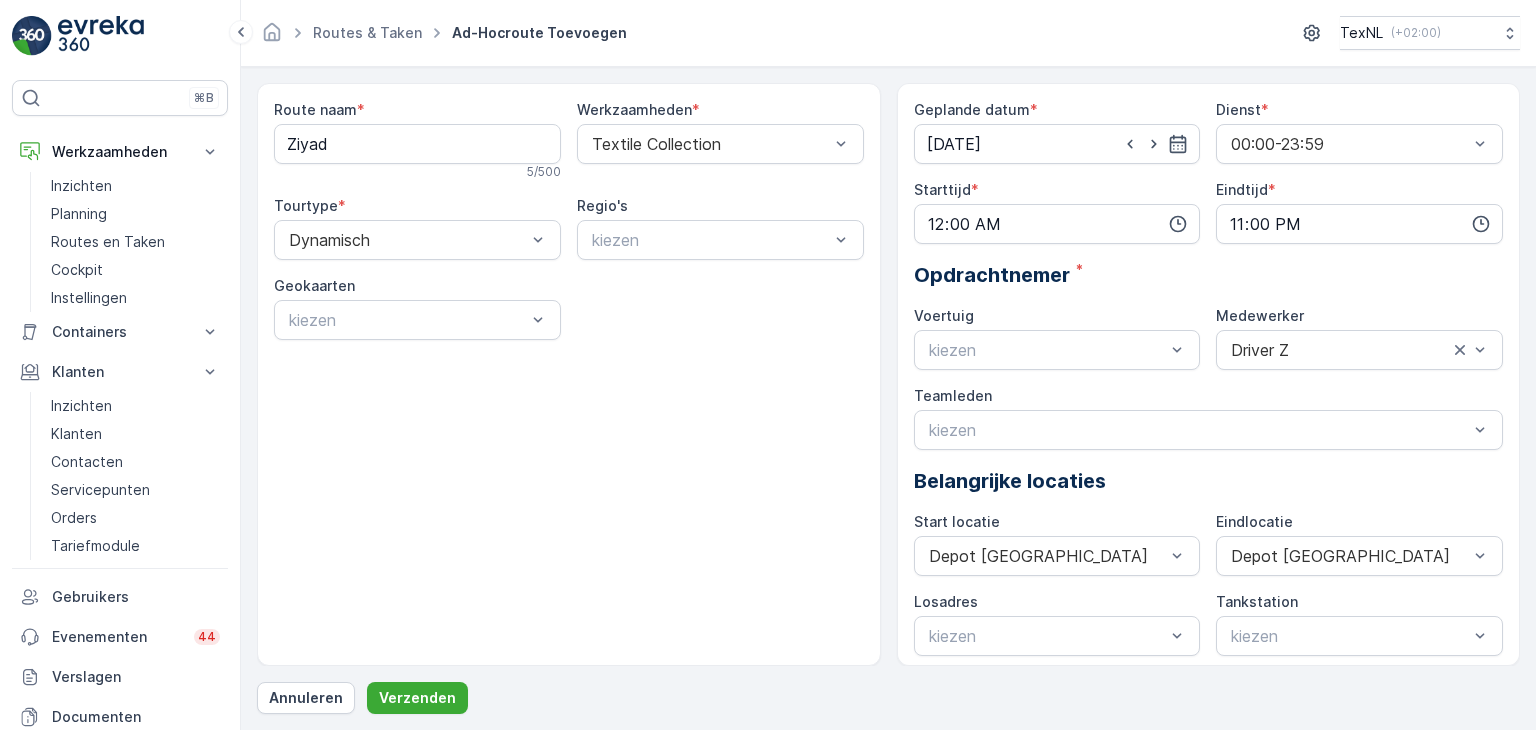 click on "Route naam * Ziyad 5  /  500 Werkzaamheden * Textile Collection Tourtype * Dynamisch Regio's kiezen Geokaarten kiezen" at bounding box center [569, 374] 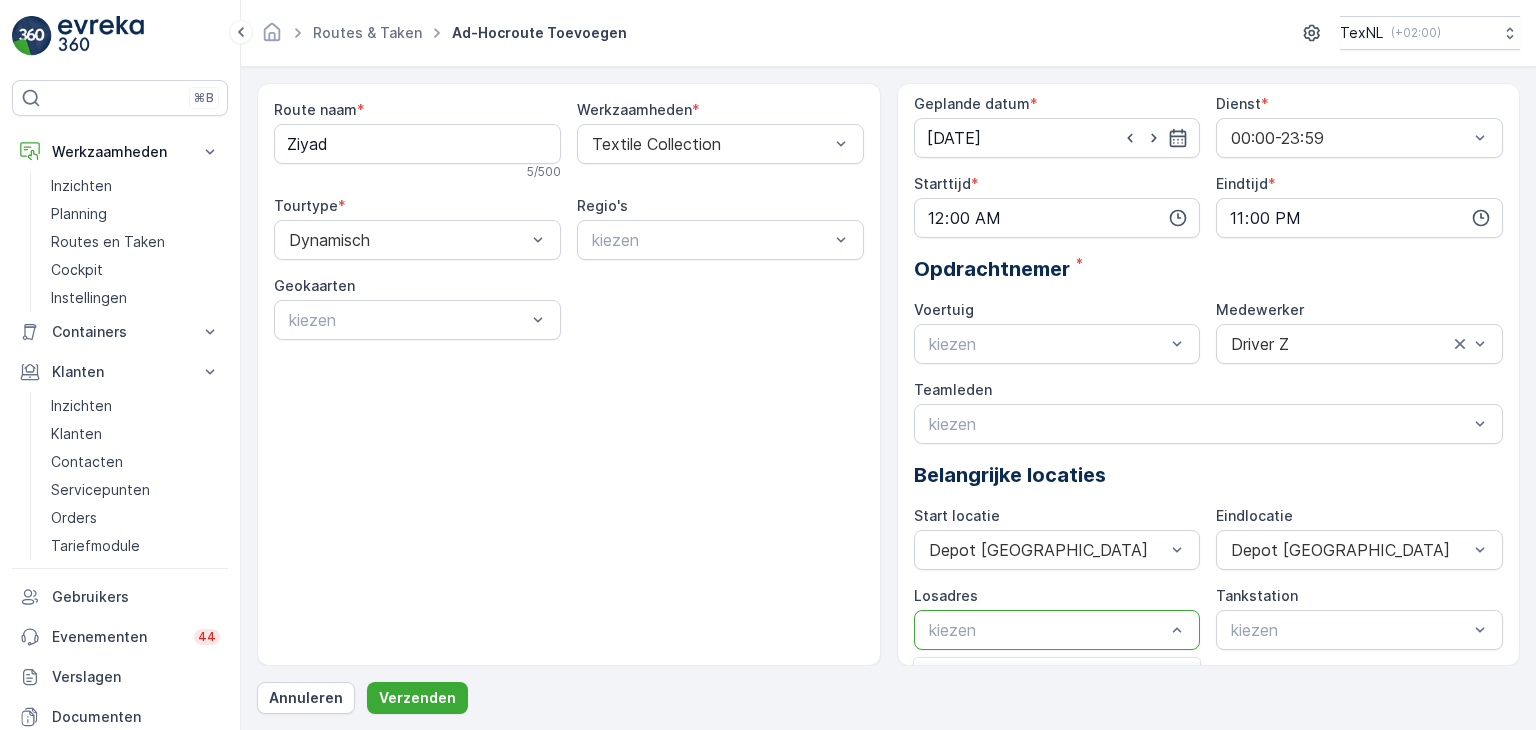 click on "Disposal Rotterdam Disposal [GEOGRAPHIC_DATA]" at bounding box center [1057, 696] 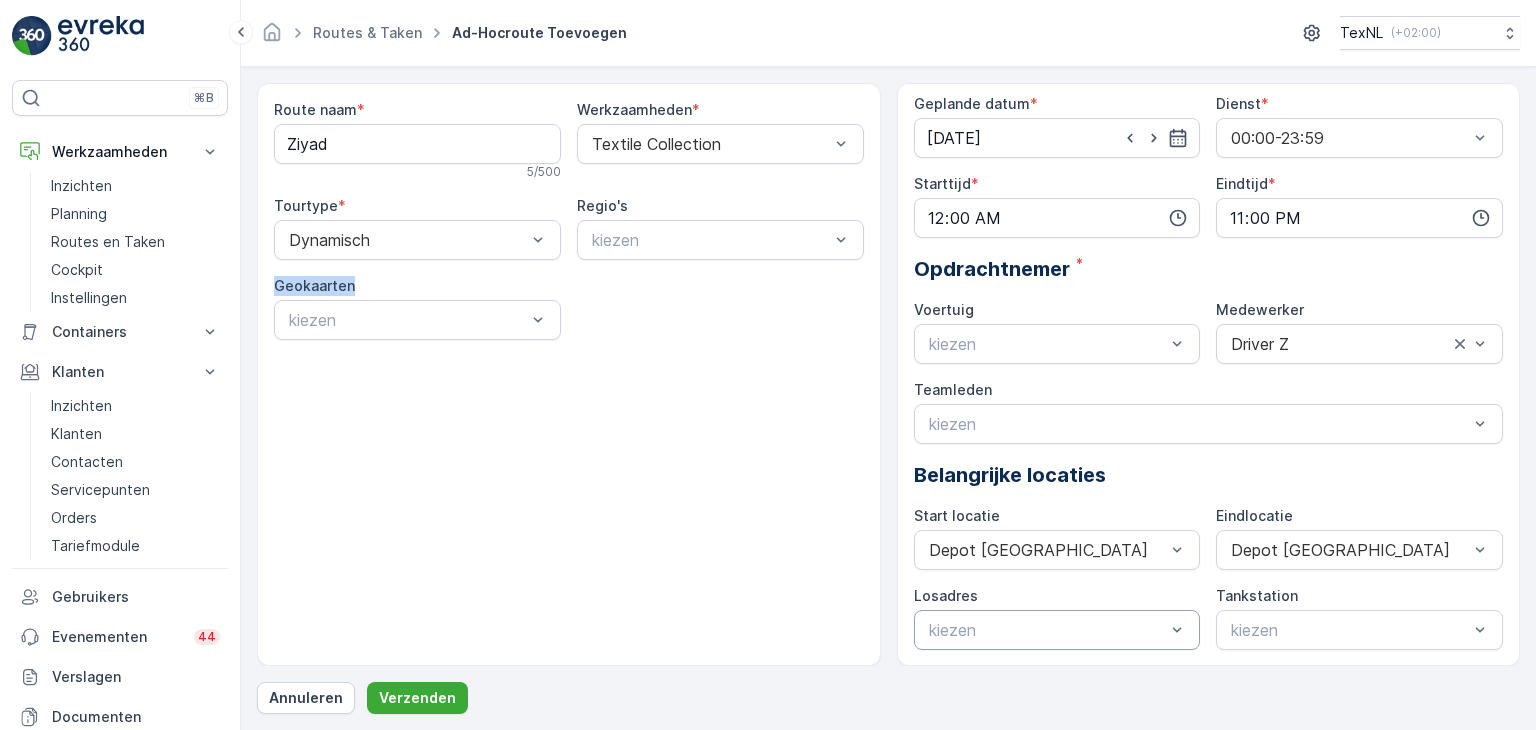 click on "Route naam * Ziyad 5  /  500 Werkzaamheden * Textile Collection Tourtype * Dynamisch Regio's kiezen Geokaarten kiezen" at bounding box center (569, 374) 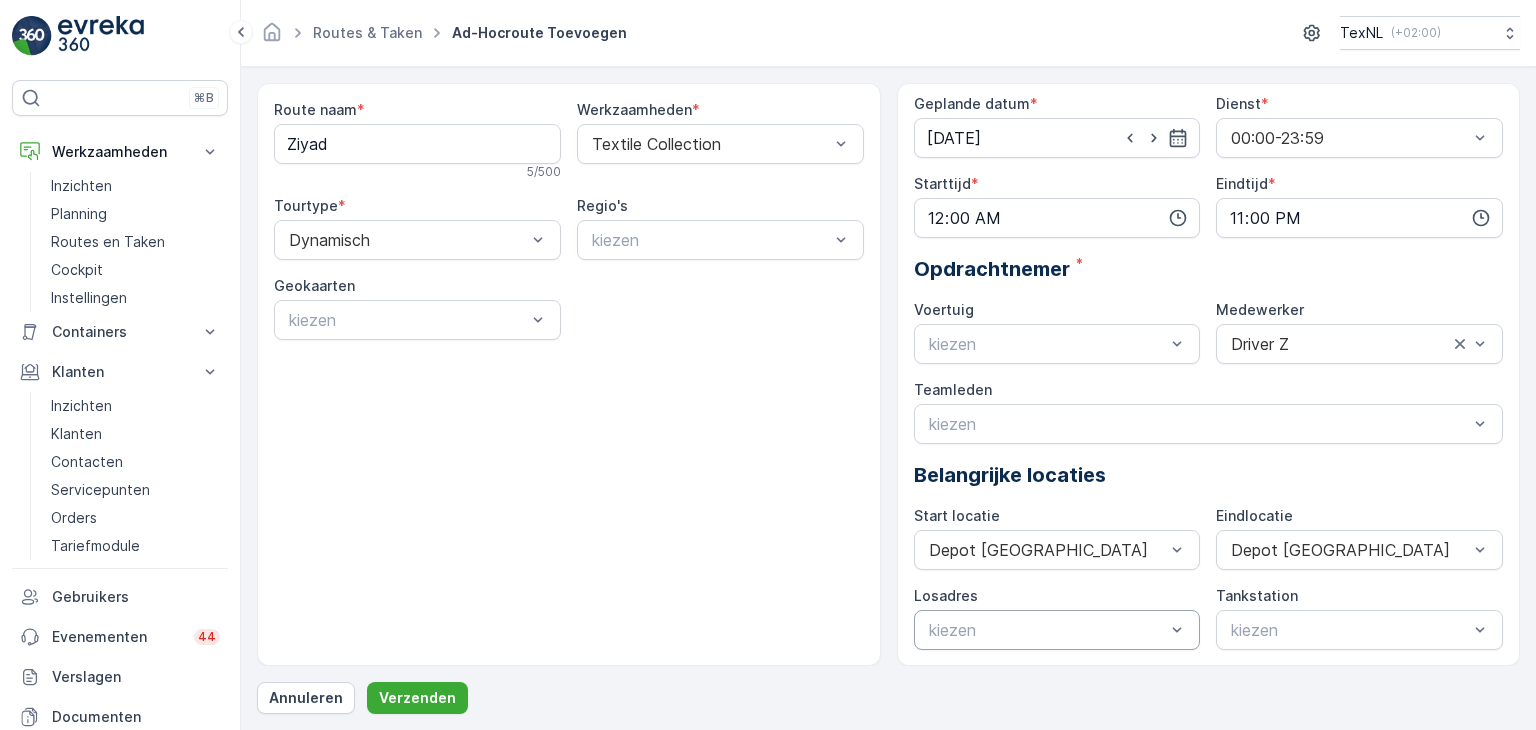 click at bounding box center (1047, 630) 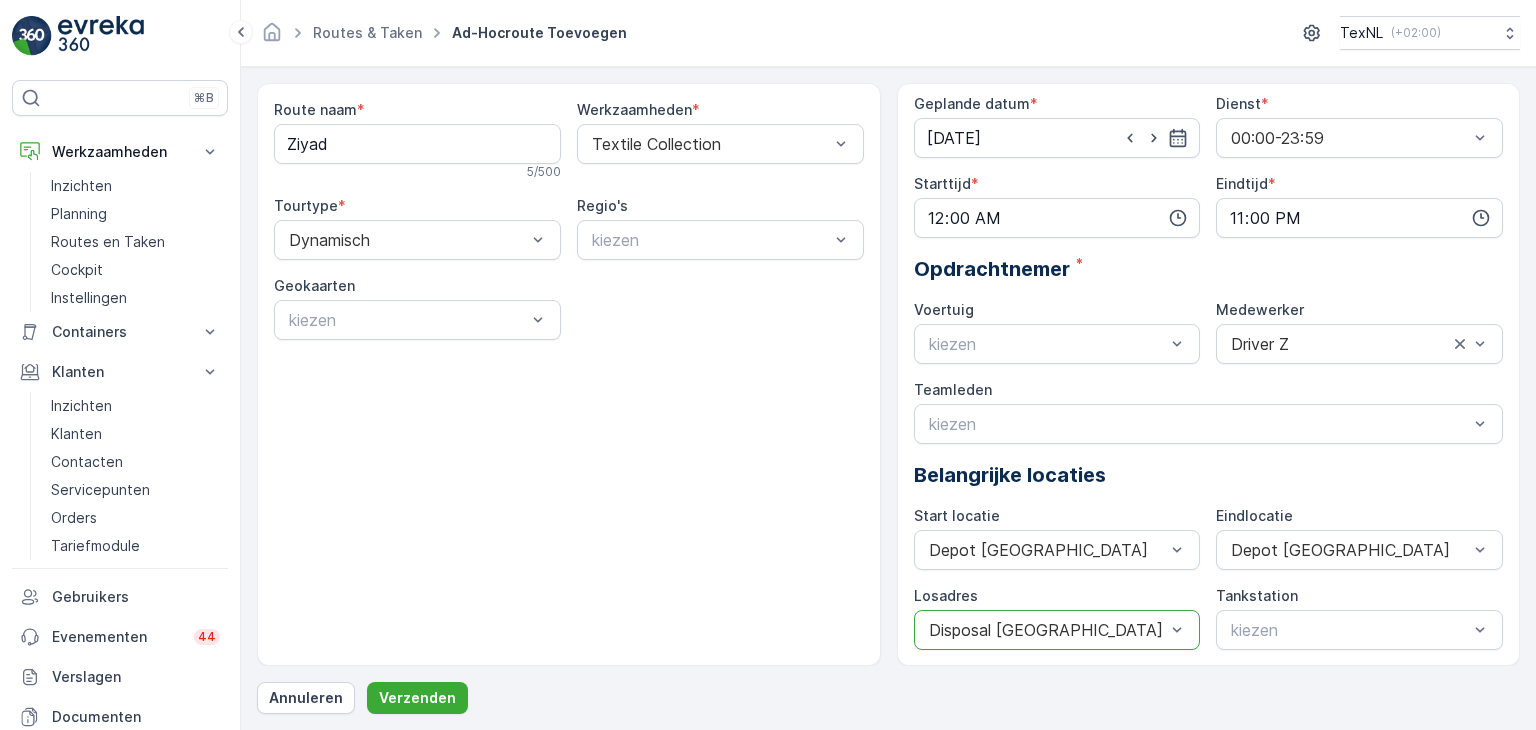click at bounding box center (1047, 630) 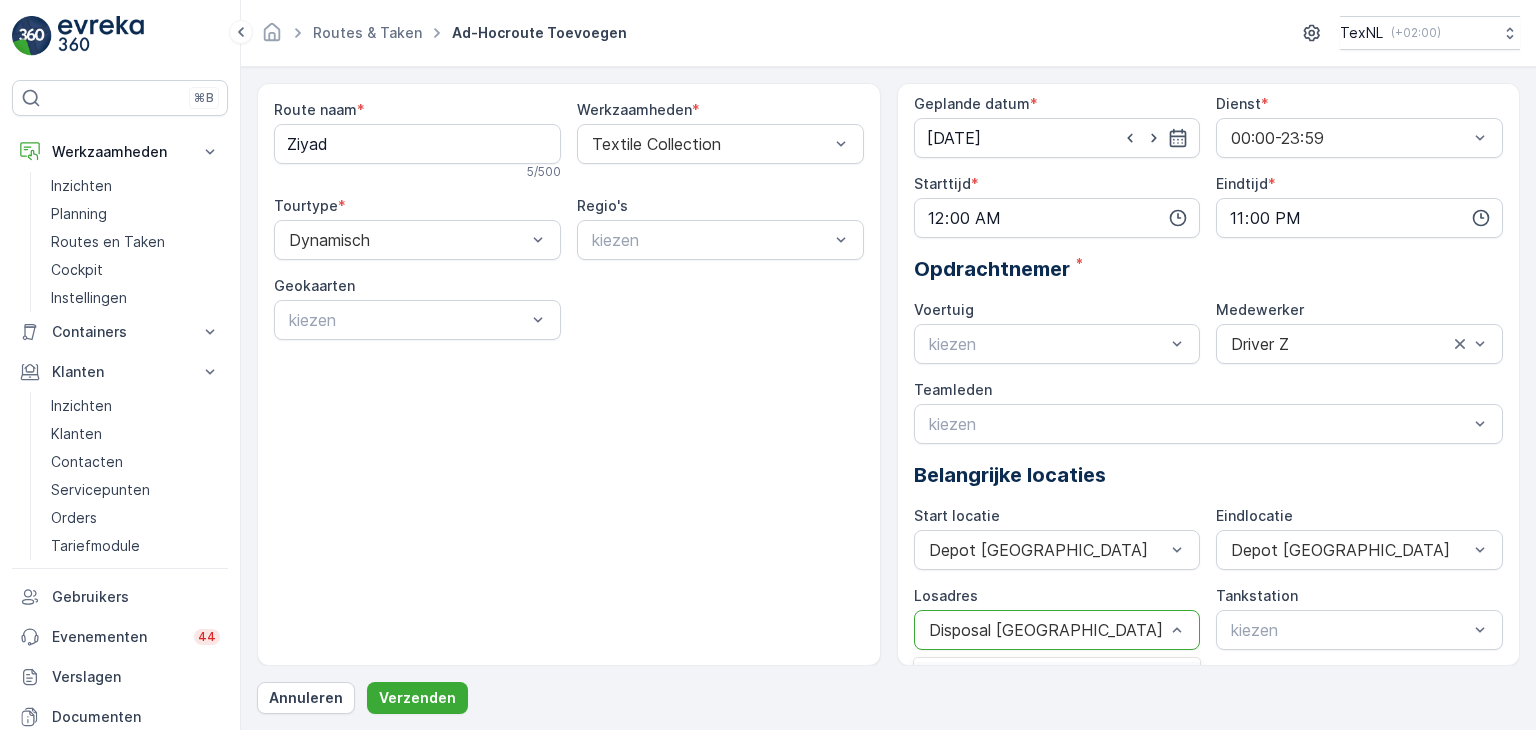 click at bounding box center (1047, 630) 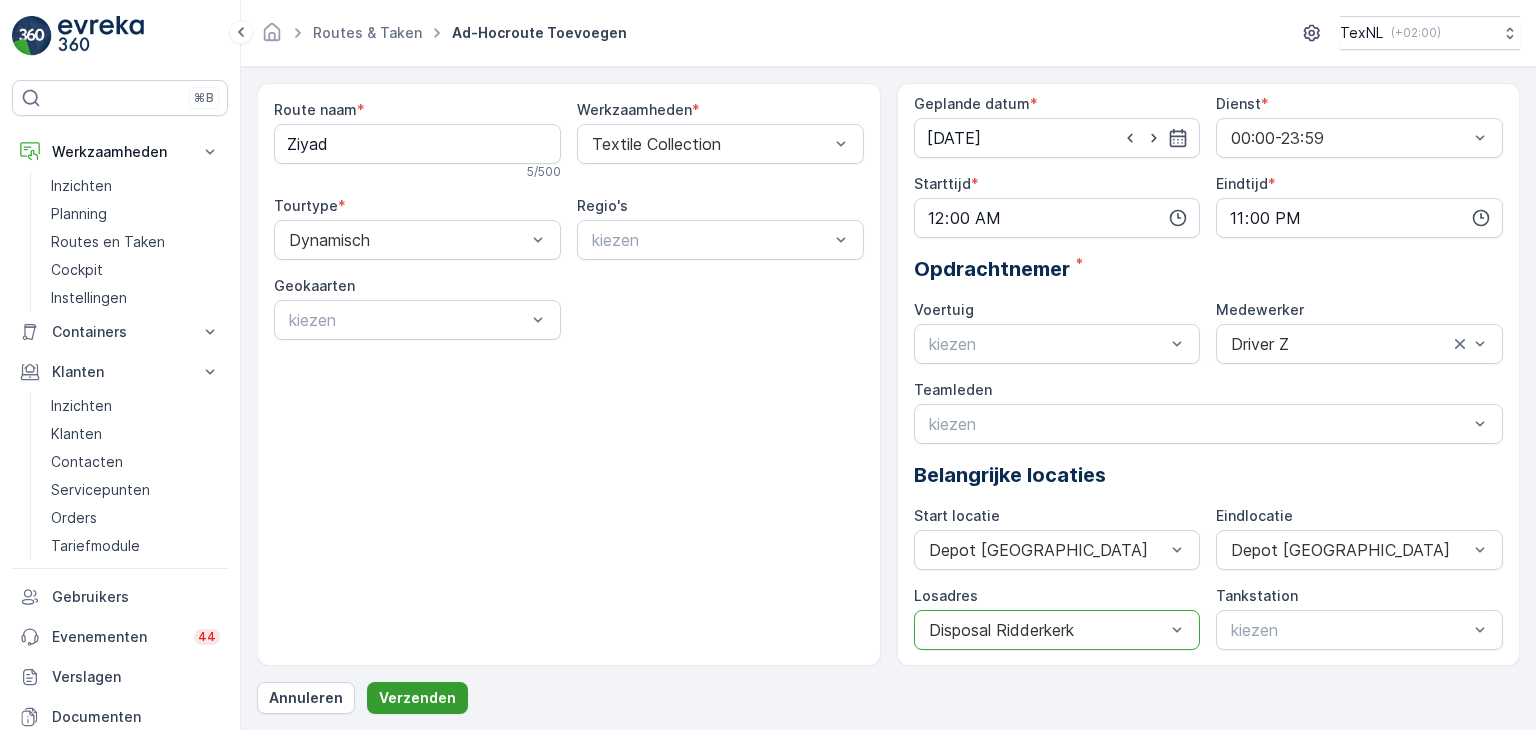 click on "Verzenden" at bounding box center [417, 698] 